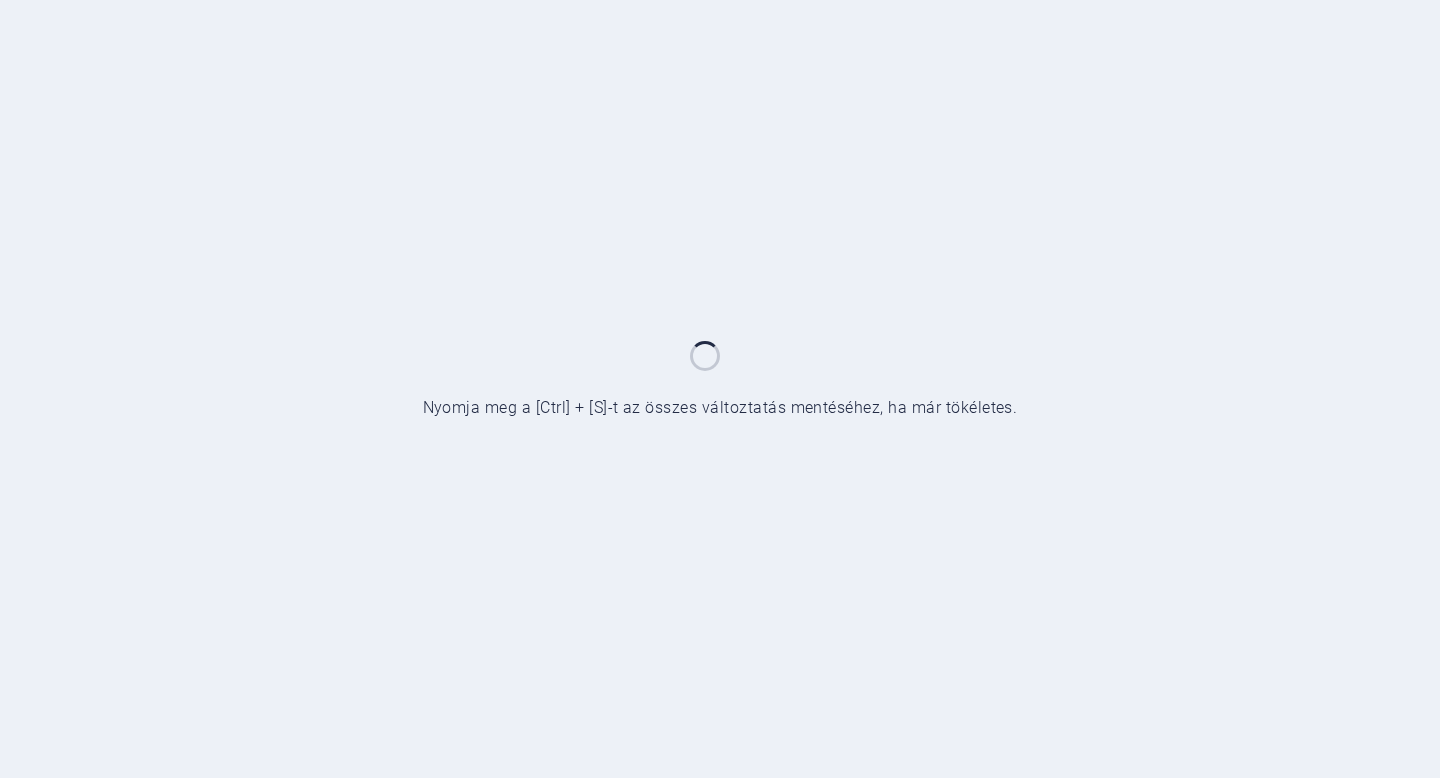 scroll, scrollTop: 0, scrollLeft: 0, axis: both 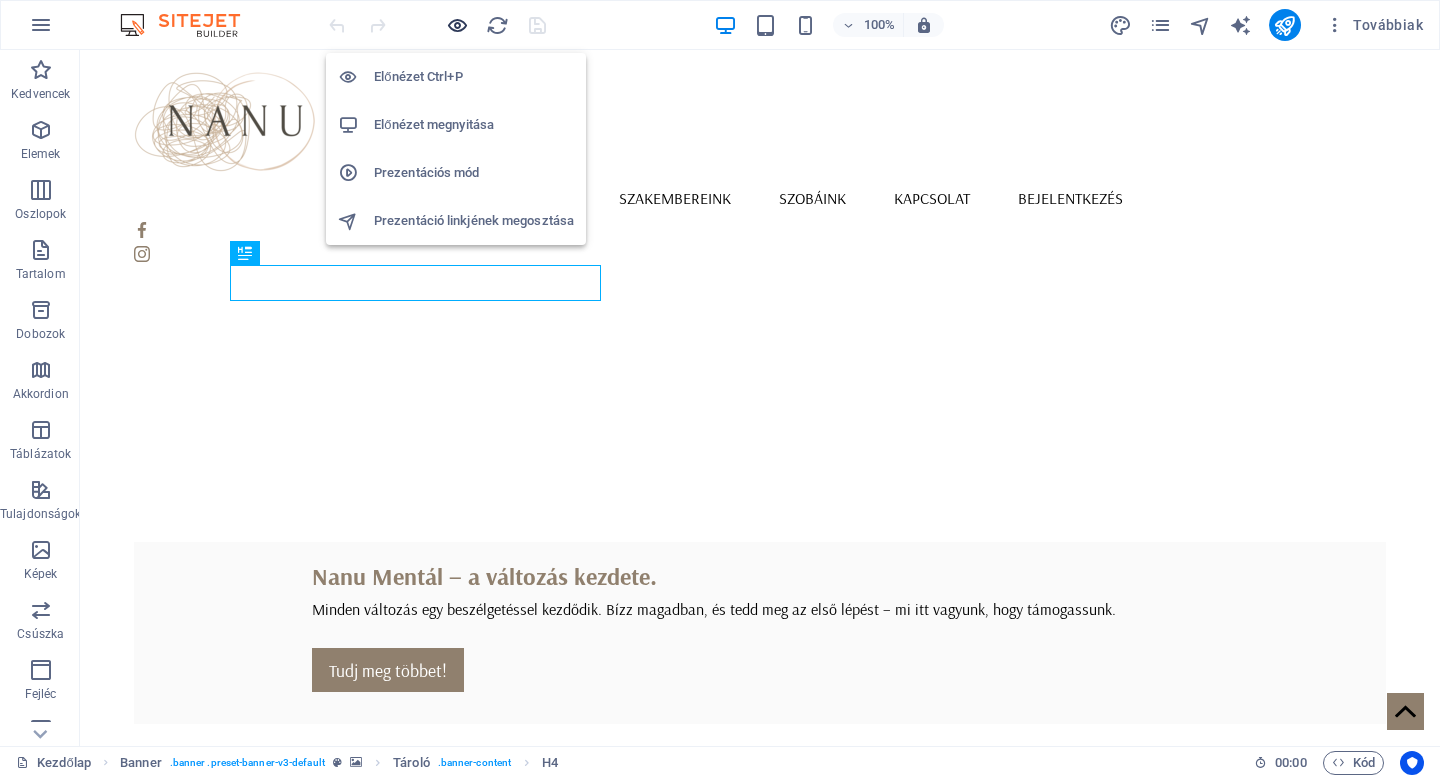 click at bounding box center [457, 25] 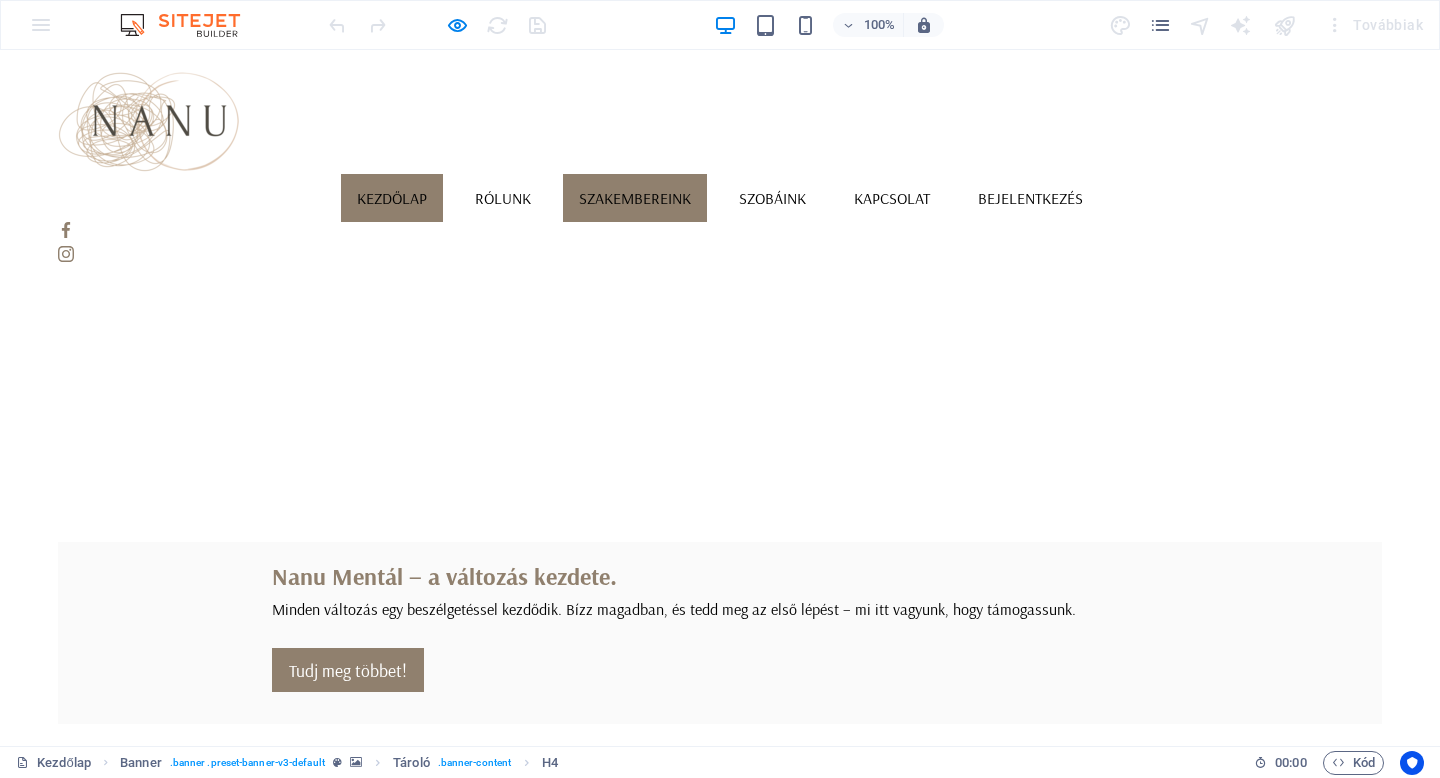 click on "Szakembereink" at bounding box center [635, 198] 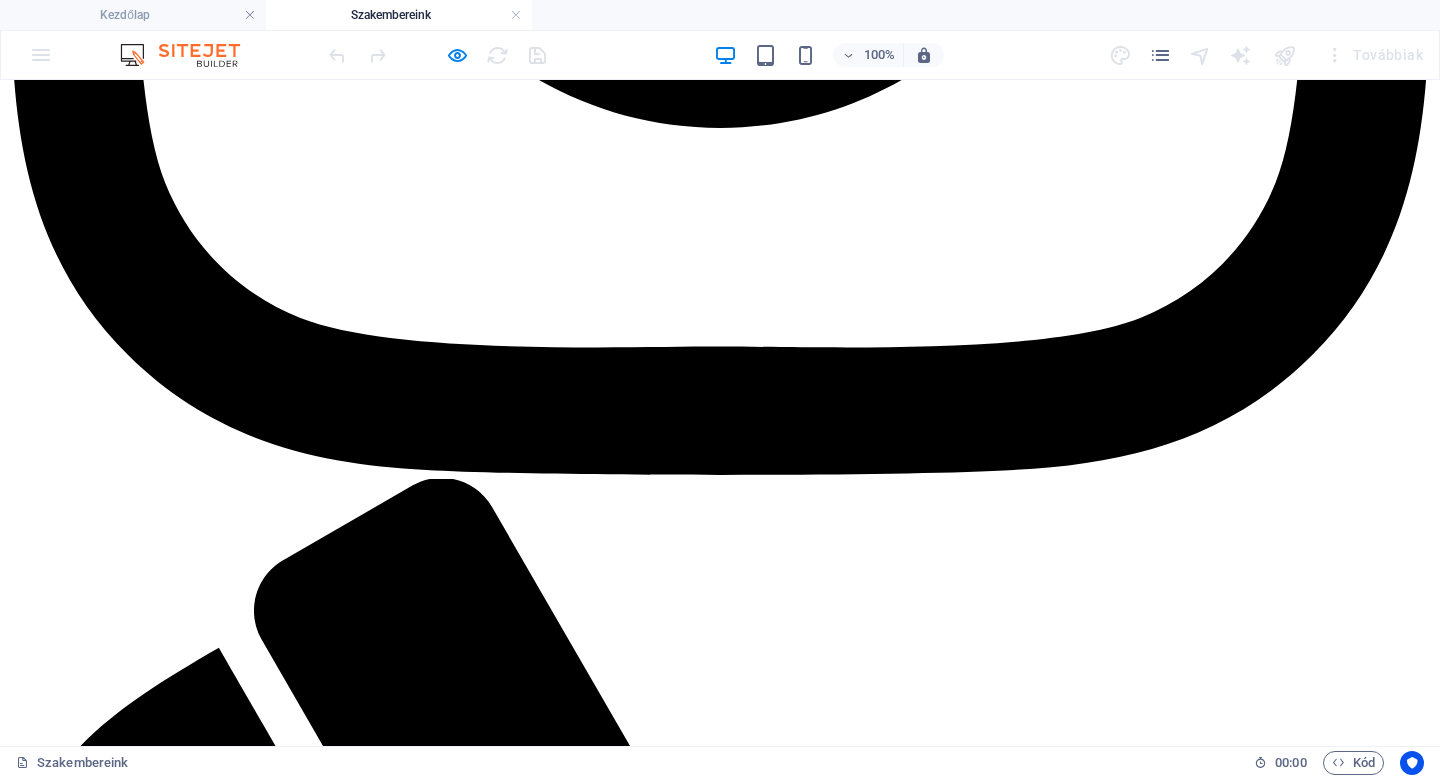 scroll, scrollTop: 4064, scrollLeft: 0, axis: vertical 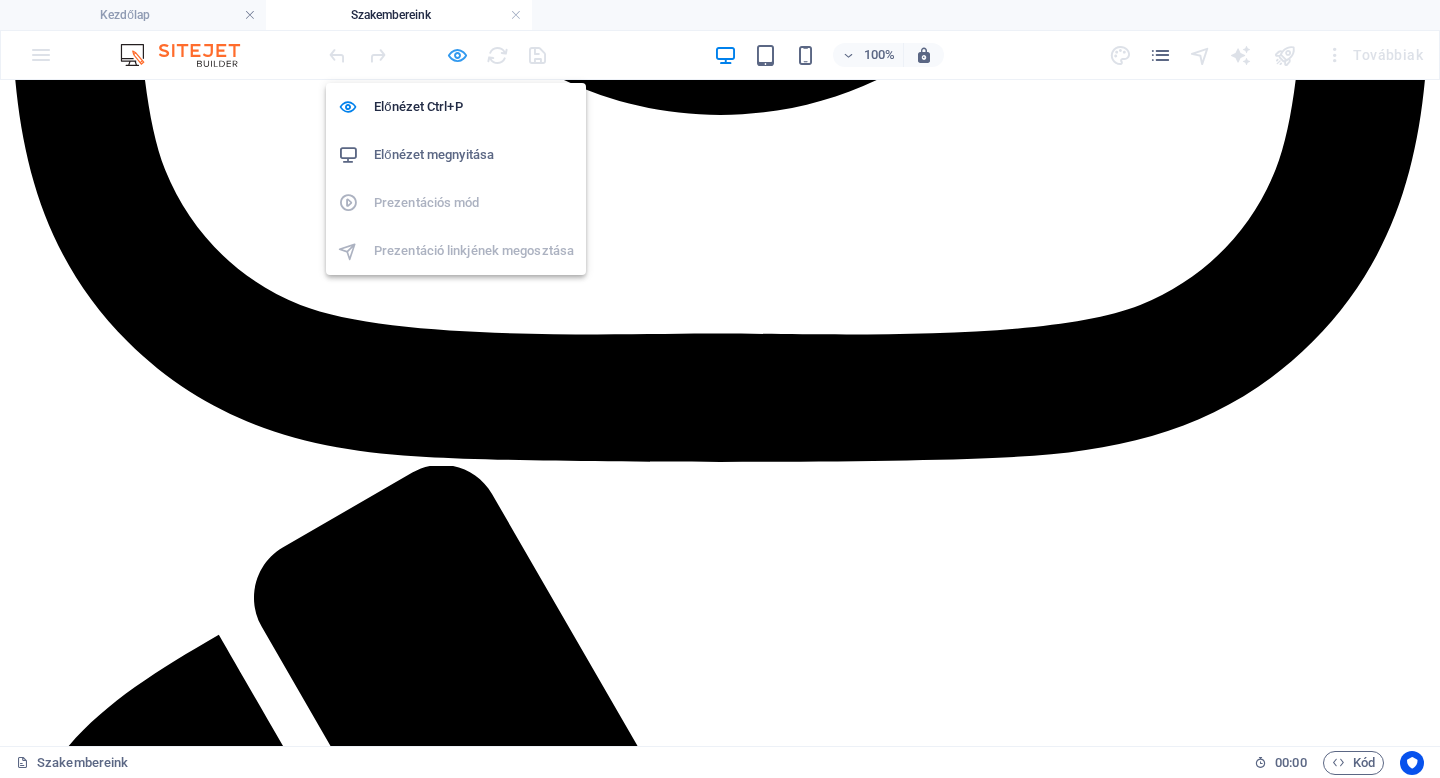 click at bounding box center [457, 55] 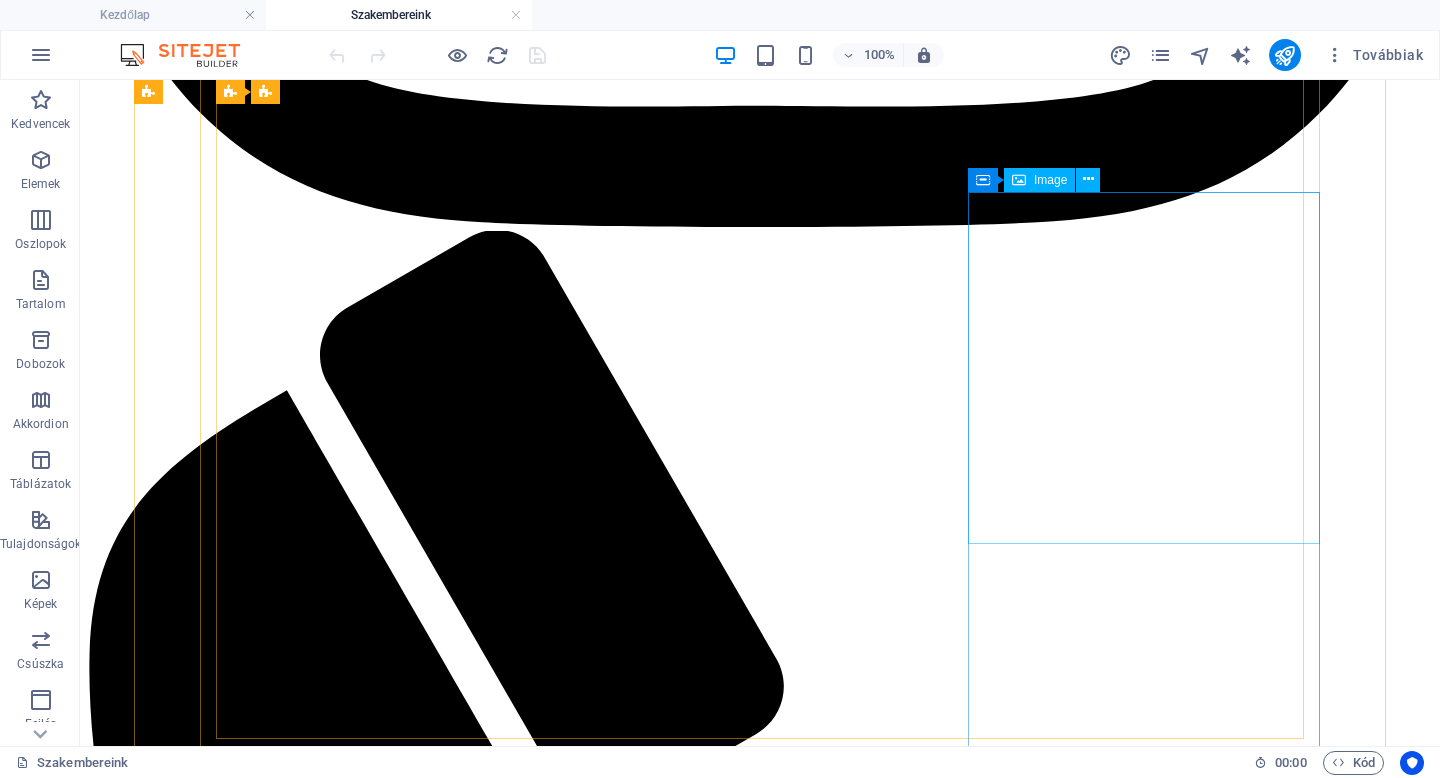 click at bounding box center [760, 34116] 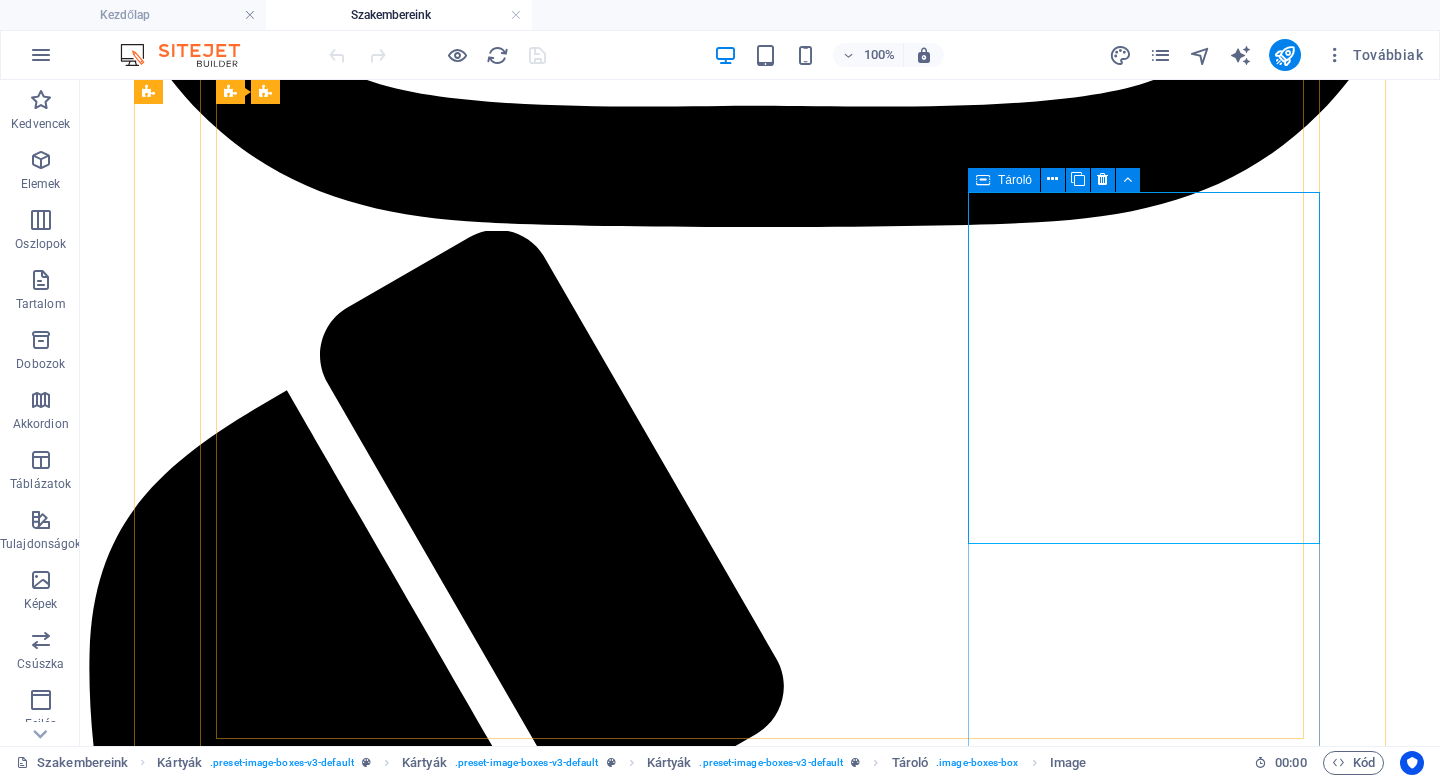 click at bounding box center [983, 180] 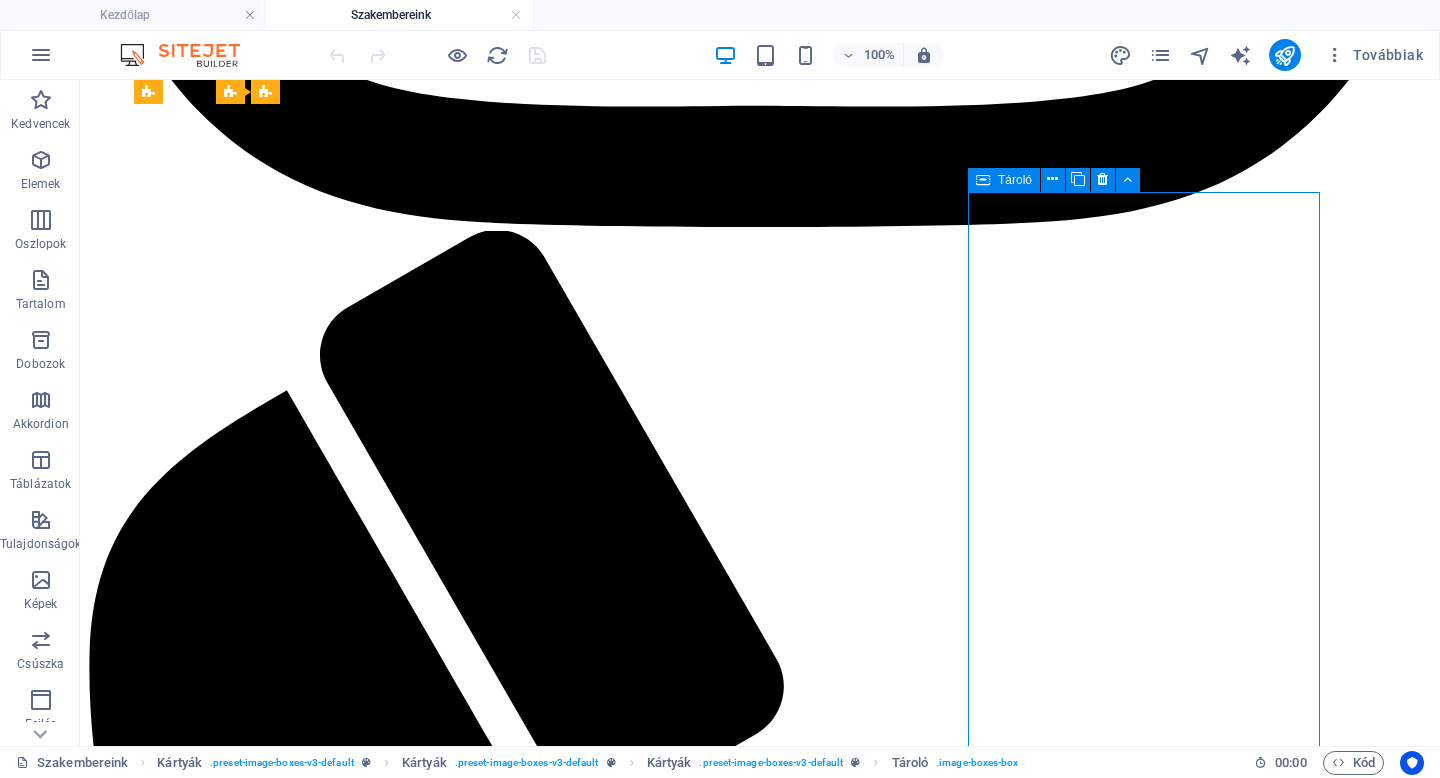 click at bounding box center [983, 180] 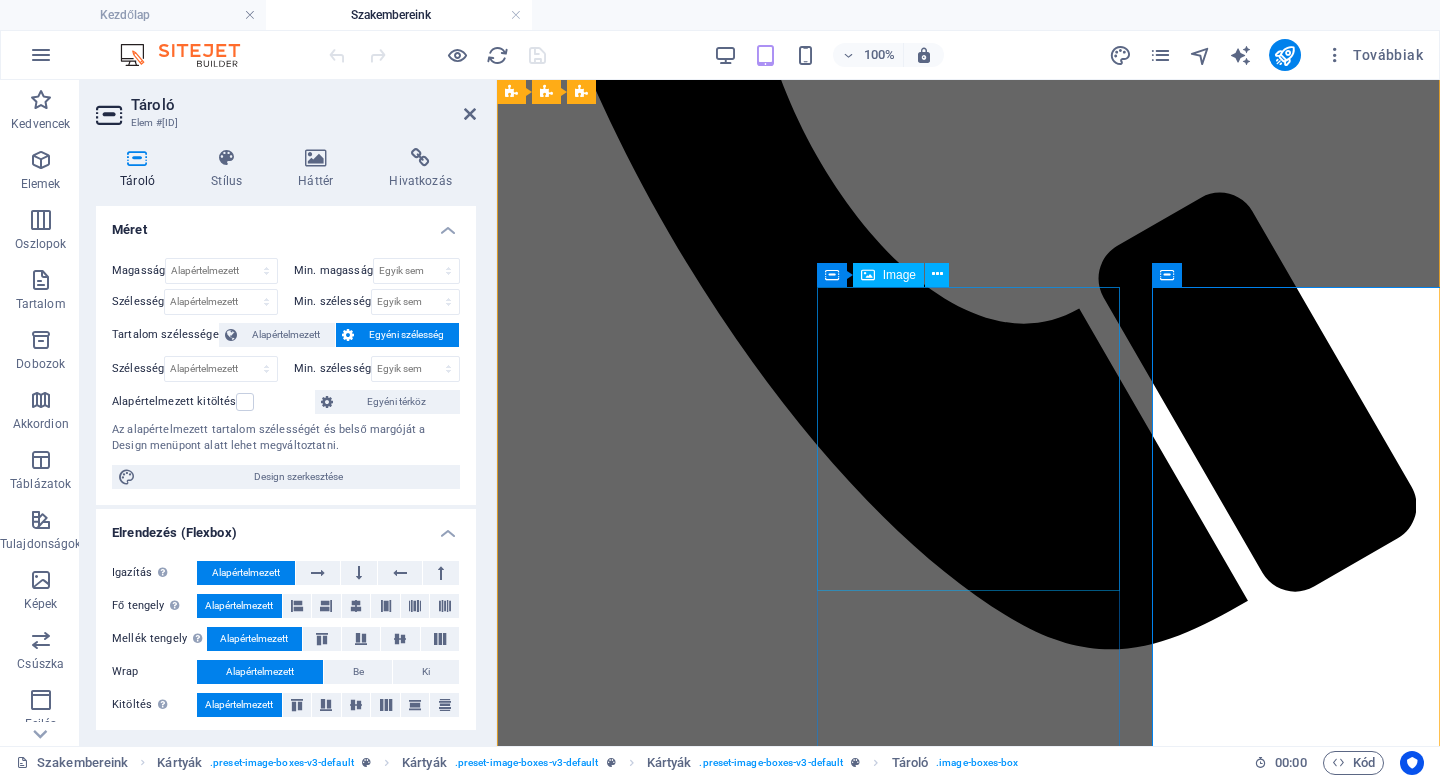 scroll, scrollTop: 3651, scrollLeft: 0, axis: vertical 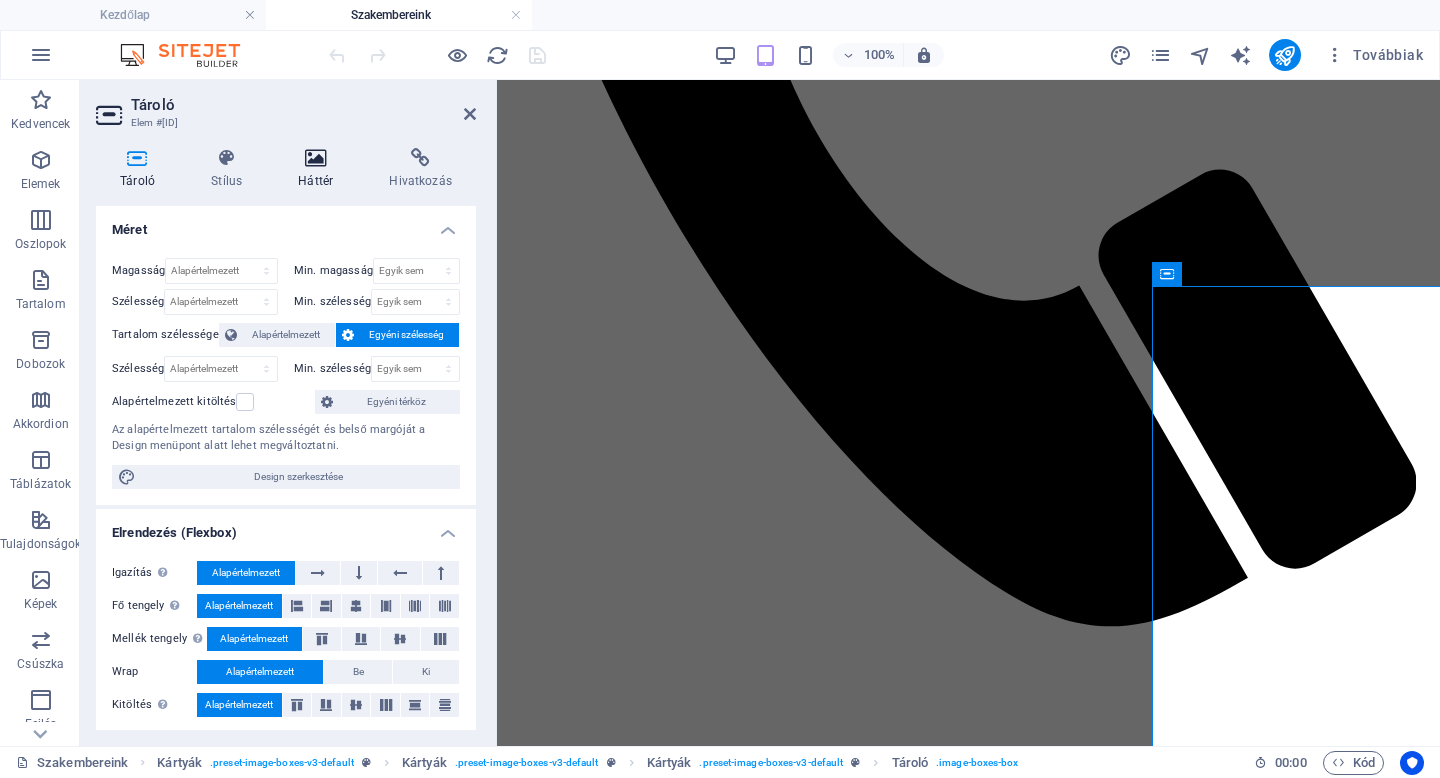 click at bounding box center (315, 158) 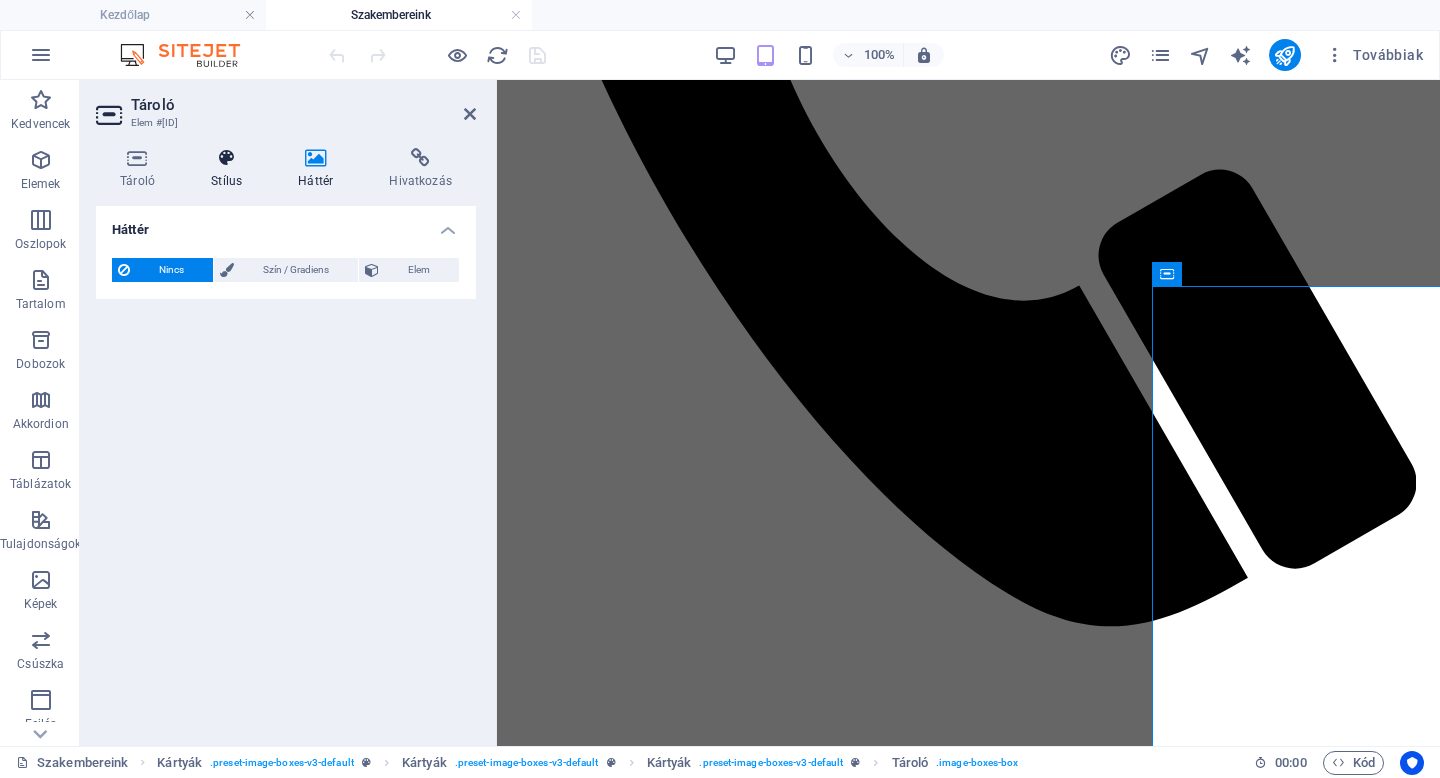 click at bounding box center (226, 158) 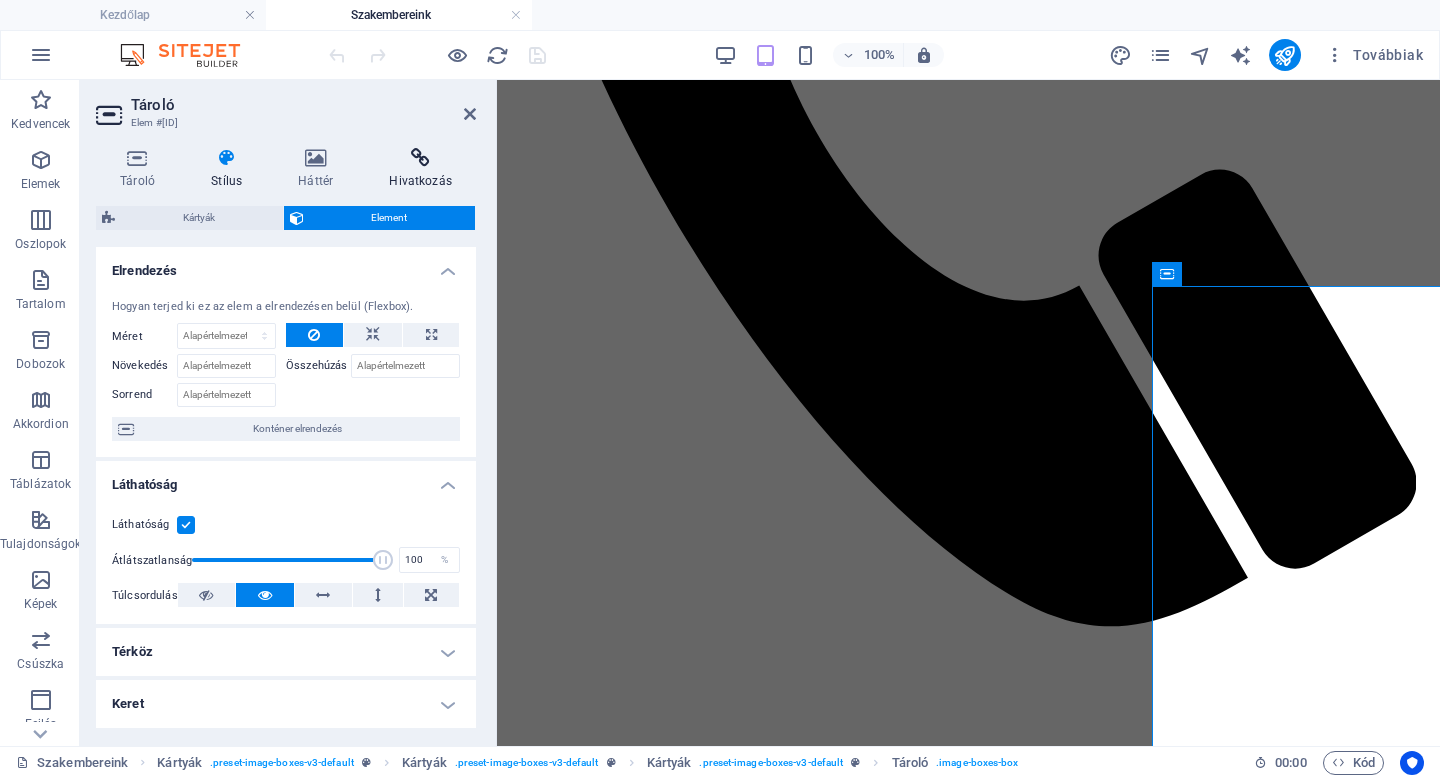 click at bounding box center [420, 158] 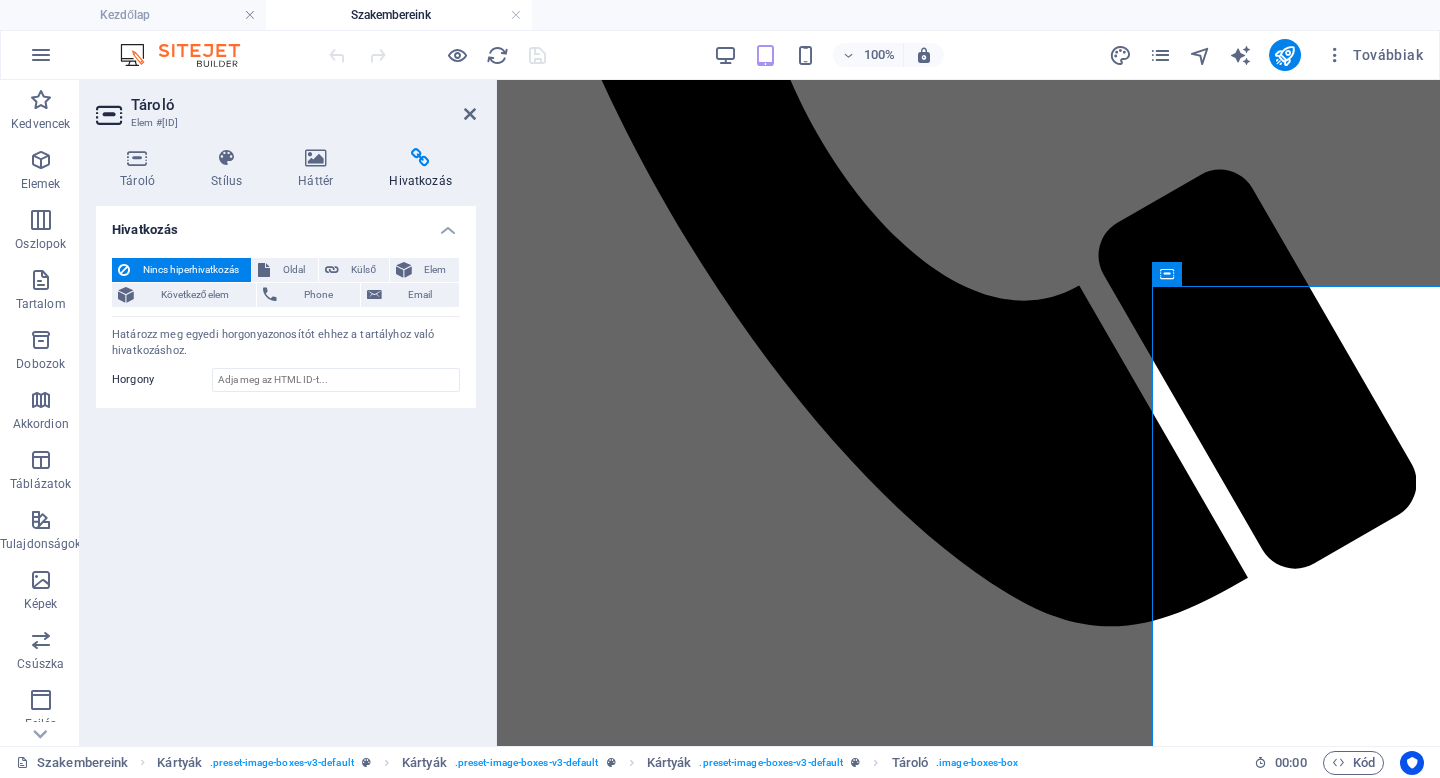 click on "Tároló Stílus Háttér Hivatkozás Méret Magasság Alapértelmezett px rem % vh vw Min. magasság Egyik sem px rem % vh vw Szélesség Alapértelmezett px rem % em vh vw Min. szélesség Egyik sem px rem % vh vw Tartalom szélessége Alapértelmezett Egyéni szélesség Szélesség Alapértelmezett px rem % em vh vw Min. szélesség Egyik sem px rem % vh vw Alapértelmezett kitöltés Egyéni térköz Az alapértelmezett tartalom szélességét és belső margóját a Design menüpont alatt lehet megváltoztatni. Design szerkesztése Elrendezés (Flexbox) Igazítás Meghatározza a flex irányát. Alapértelmezett Fő tengely Meghatározza, hogy az elemek hogyan viselkedjenek a fő tengely mentén ebben a tartályban (tartalom igazítása). Alapértelmezett Mellék tengely Irányítsa az elemek függőleges irányát a tartályon belül (elemek igazítása). Alapértelmezett Wrap Alapértelmezett Be Ki Kitöltés Alapértelmezett Accessibility Role Egyik sem Alert Article Banner Comment %" at bounding box center (286, 439) 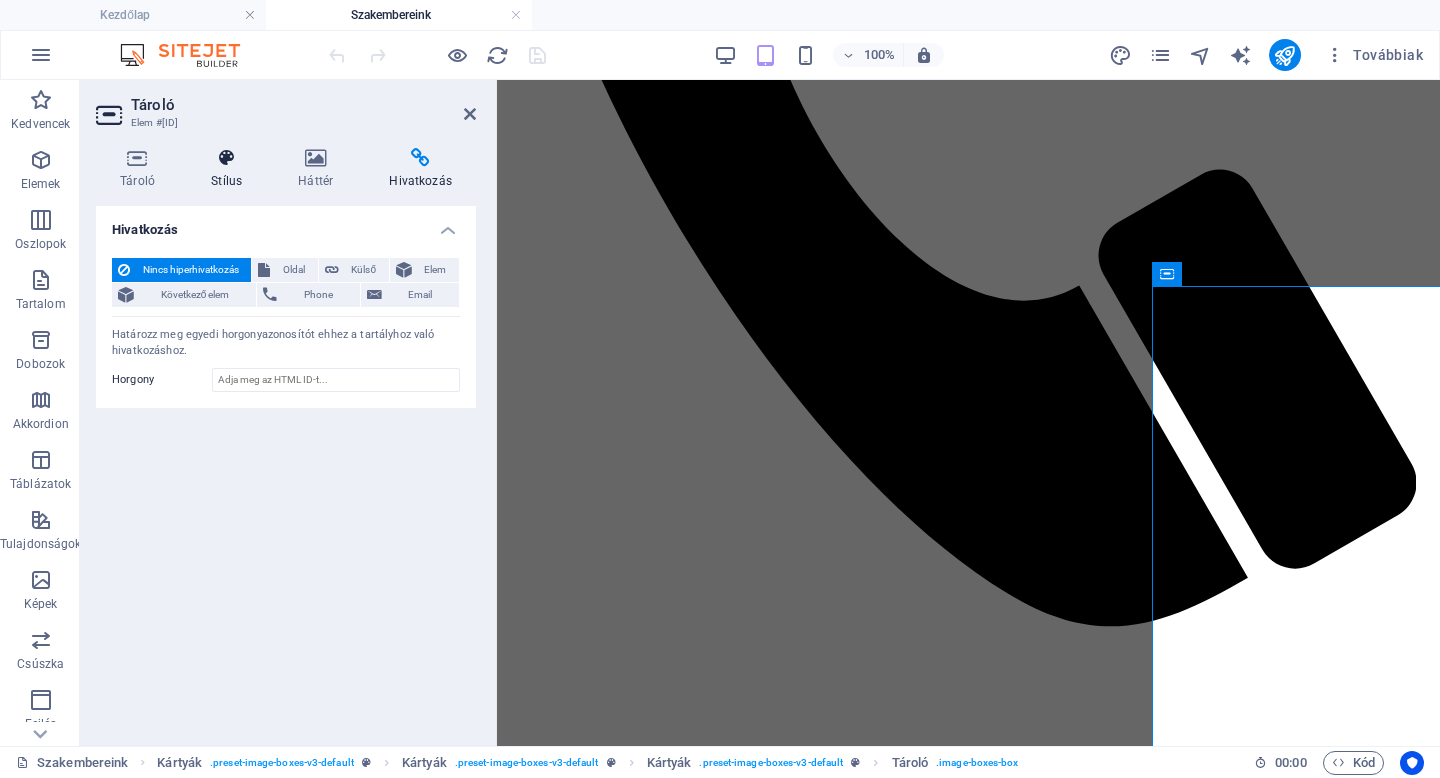 click at bounding box center (226, 158) 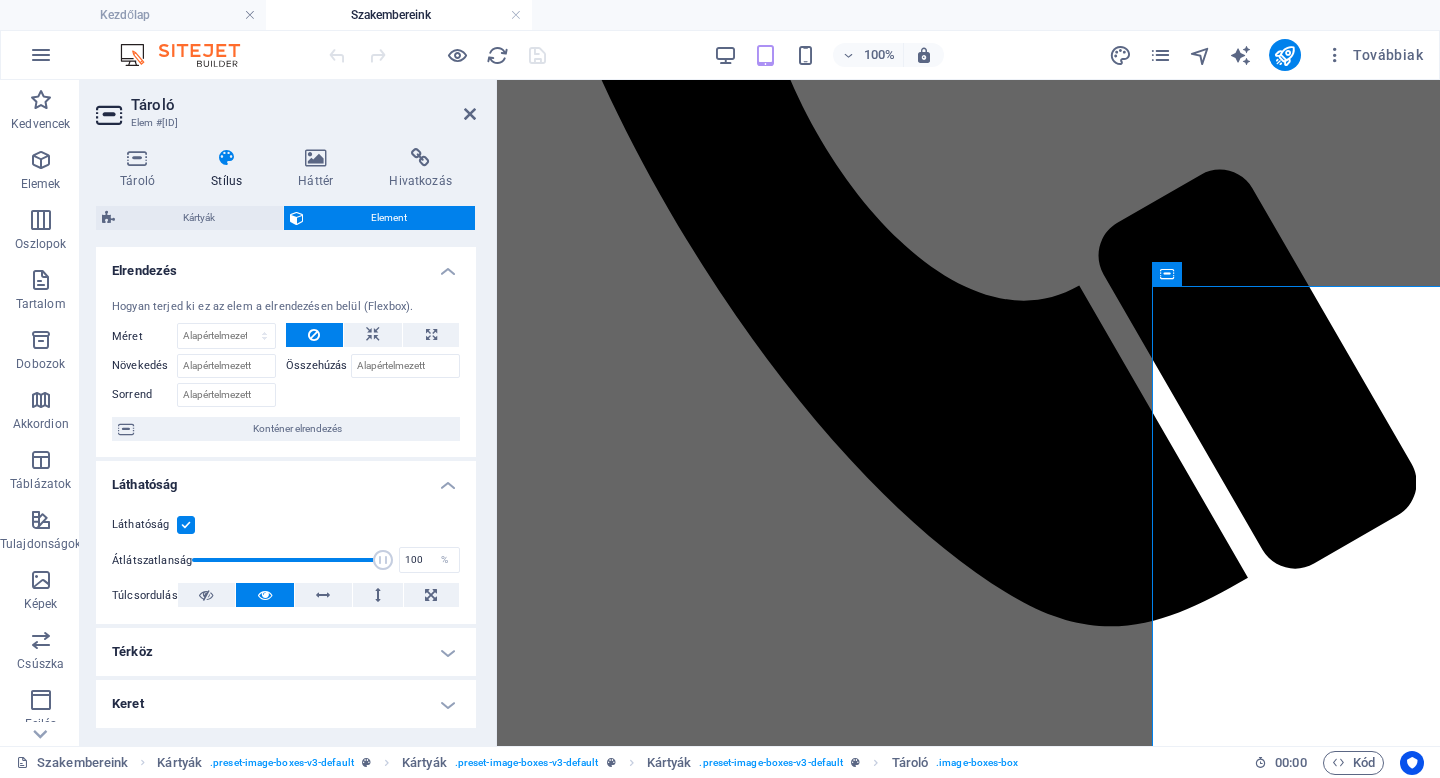click on "Tároló Stílus Háttér Hivatkozás Méret Magasság Alapértelmezett px rem % vh vw Min. magasság Egyik sem px rem % vh vw Szélesség Alapértelmezett px rem % em vh vw Min. szélesség Egyik sem px rem % vh vw Tartalom szélessége Alapértelmezett Egyéni szélesség Szélesség Alapértelmezett px rem % em vh vw Min. szélesség Egyik sem px rem % vh vw Alapértelmezett kitöltés Egyéni térköz Az alapértelmezett tartalom szélességét és belső margóját a Design menüpont alatt lehet megváltoztatni. Design szerkesztése Elrendezés (Flexbox) Igazítás Meghatározza a flex irányát. Alapértelmezett Fő tengely Meghatározza, hogy az elemek hogyan viselkedjenek a fő tengely mentén ebben a tartályban (tartalom igazítása). Alapértelmezett Mellék tengely Irányítsa az elemek függőleges irányát a tartályon belül (elemek igazítása). Alapértelmezett Wrap Alapértelmezett Be Ki Kitöltés Alapértelmezett Accessibility Role Egyik sem Alert Article Banner Comment %" at bounding box center (286, 439) 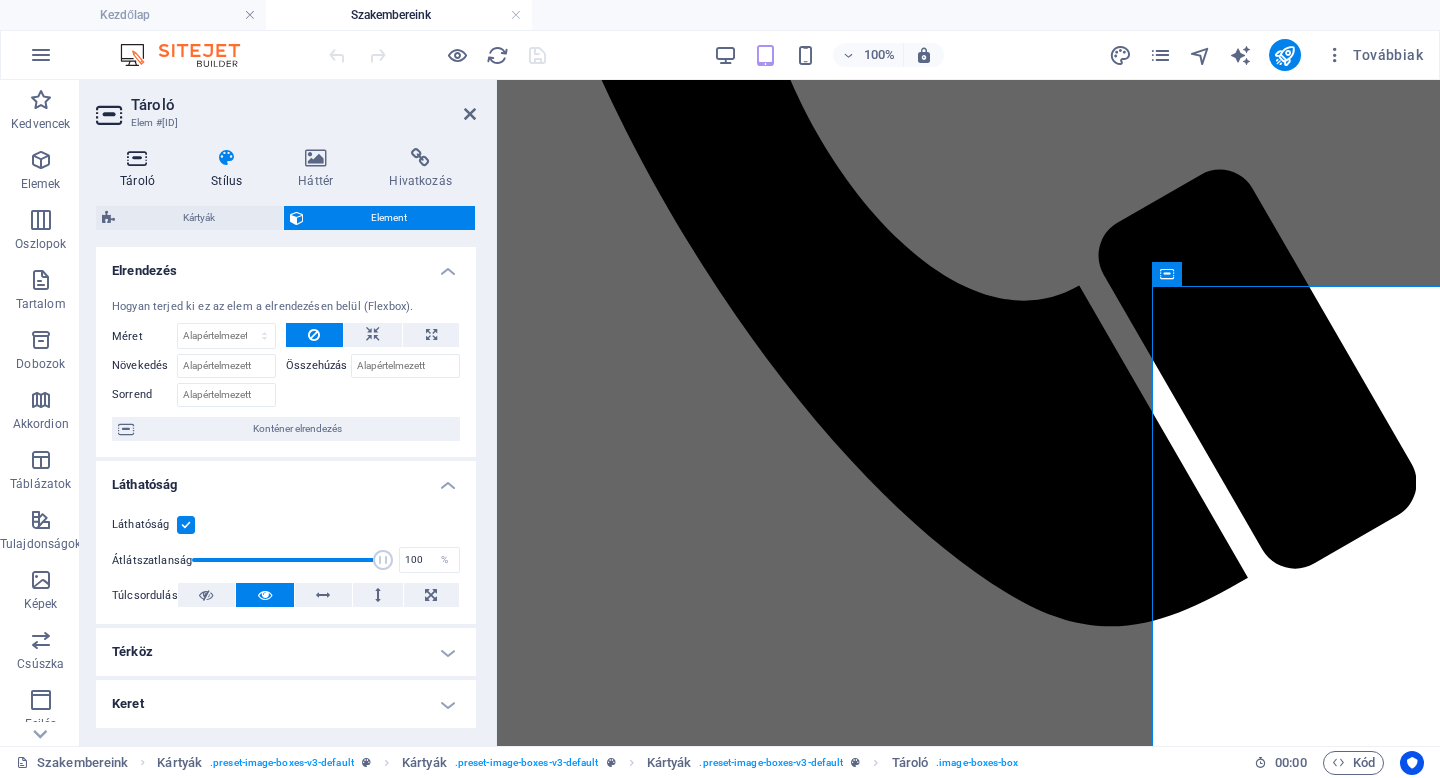 click on "Tároló" at bounding box center [141, 169] 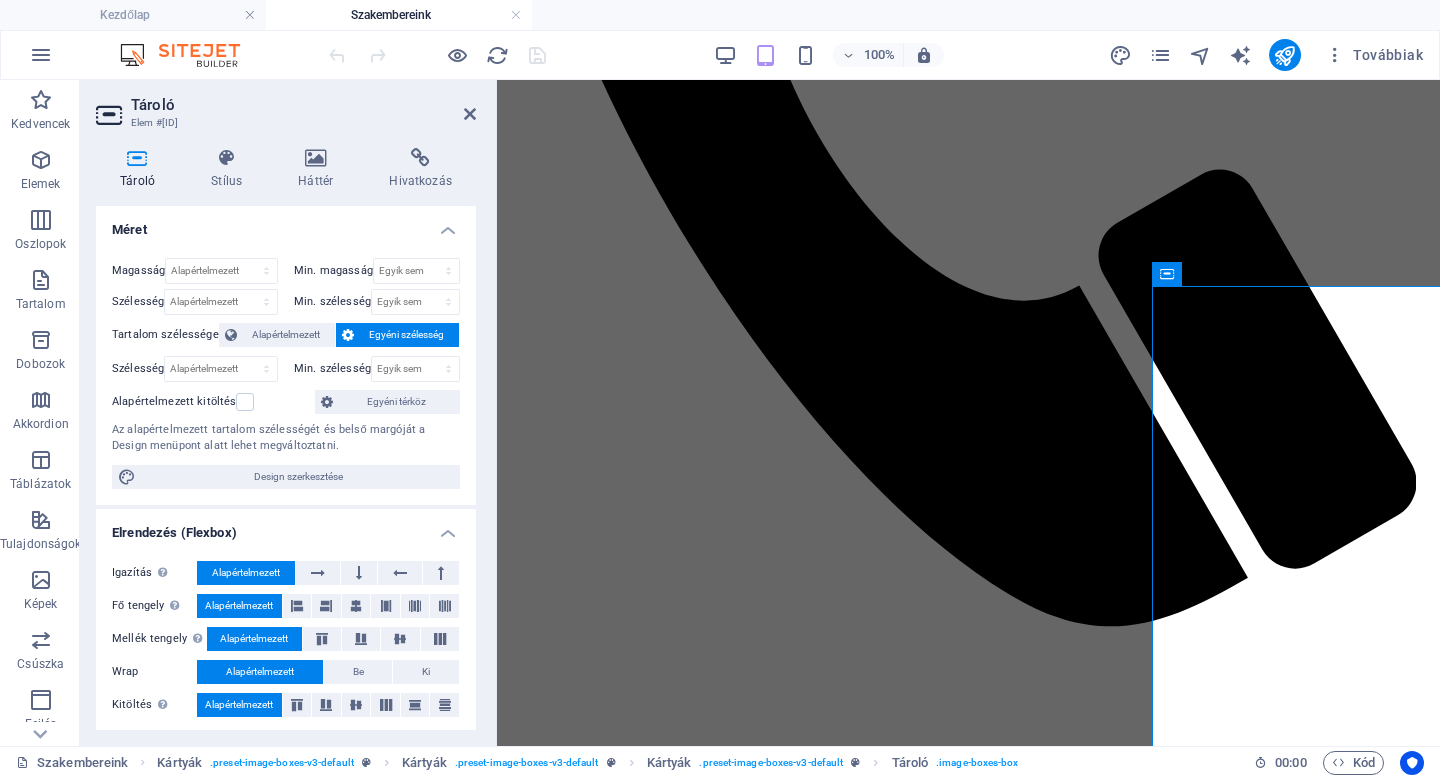 click on "Tároló Elem #[ID]
Tároló Stílus Háttér Hivatkozás Méret Magasság Alapértelmezett px rem % vh vw Min. magasság Egyik sem px rem % vh vw Szélesség Alapértelmezett px rem % em vh vw Min. szélesség Egyik sem px rem % vh vw Tartalom szélessége Alapértelmezett Egyéni szélesség Szélesség Alapértelmezett px rem % em vh vw Min. szélesség Egyik sem px rem % vh vw Alapértelmezett kitöltés Egyéni térköz Az alapértelmezett tartalom szélességét és belső margóját a Design menüpont alatt lehet megváltoztatni. Design szerkesztése Elrendezés (Flexbox) Igazítás Meghatározza a flex irányát. Alapértelmezett Fő tengely Meghatározza, hogy az elemek hogyan viselkedjenek a fő tengely mentén ebben a tartályban (tartalom igazítása). Alapértelmezett Mellék tengely Irányítsa az elemek függőleges irányát a tartályon belül (elemek igazítása). Alapértelmezett Wrap Alapértelmezett Be Ki Kitöltés Alapértelmezett Accessibility Role Egyik sem %" at bounding box center [288, 413] 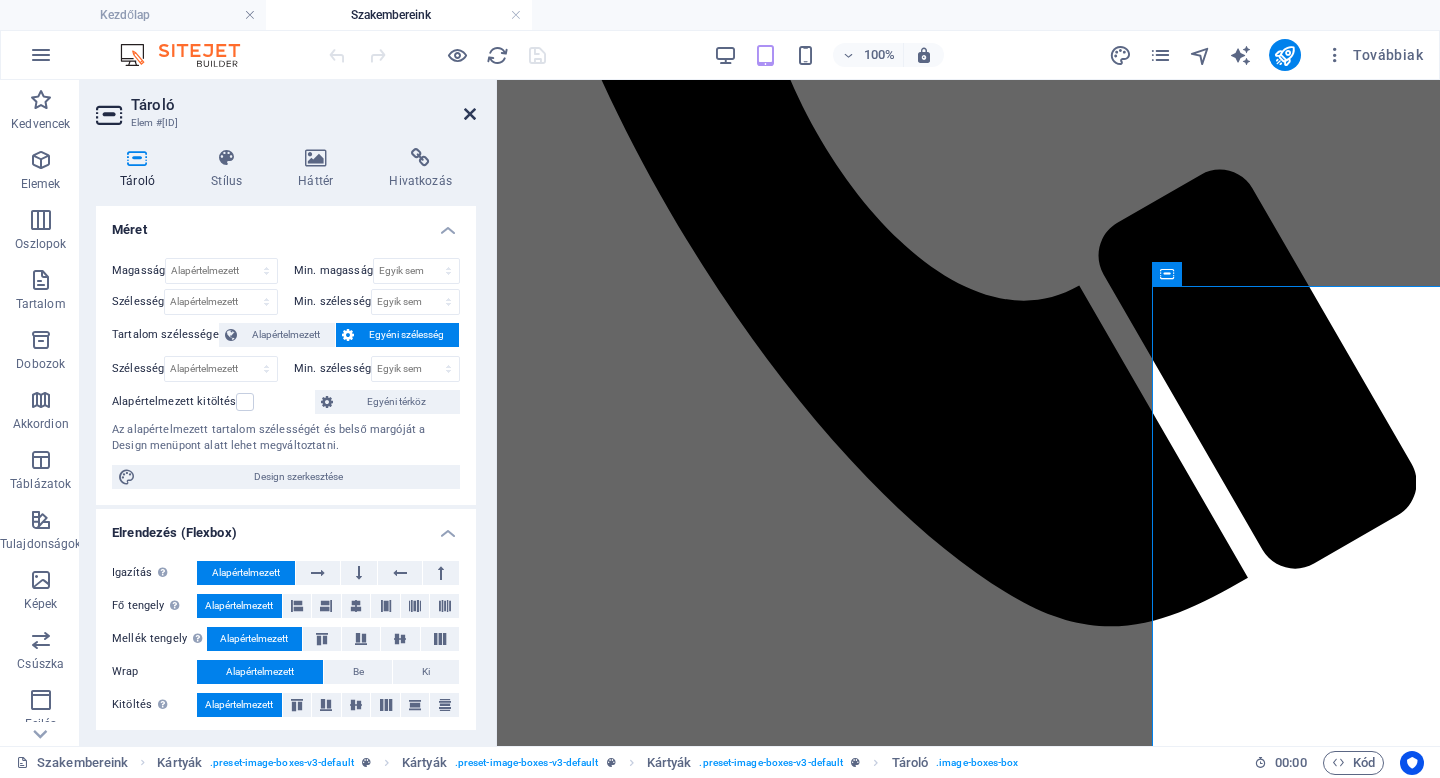 click at bounding box center (470, 114) 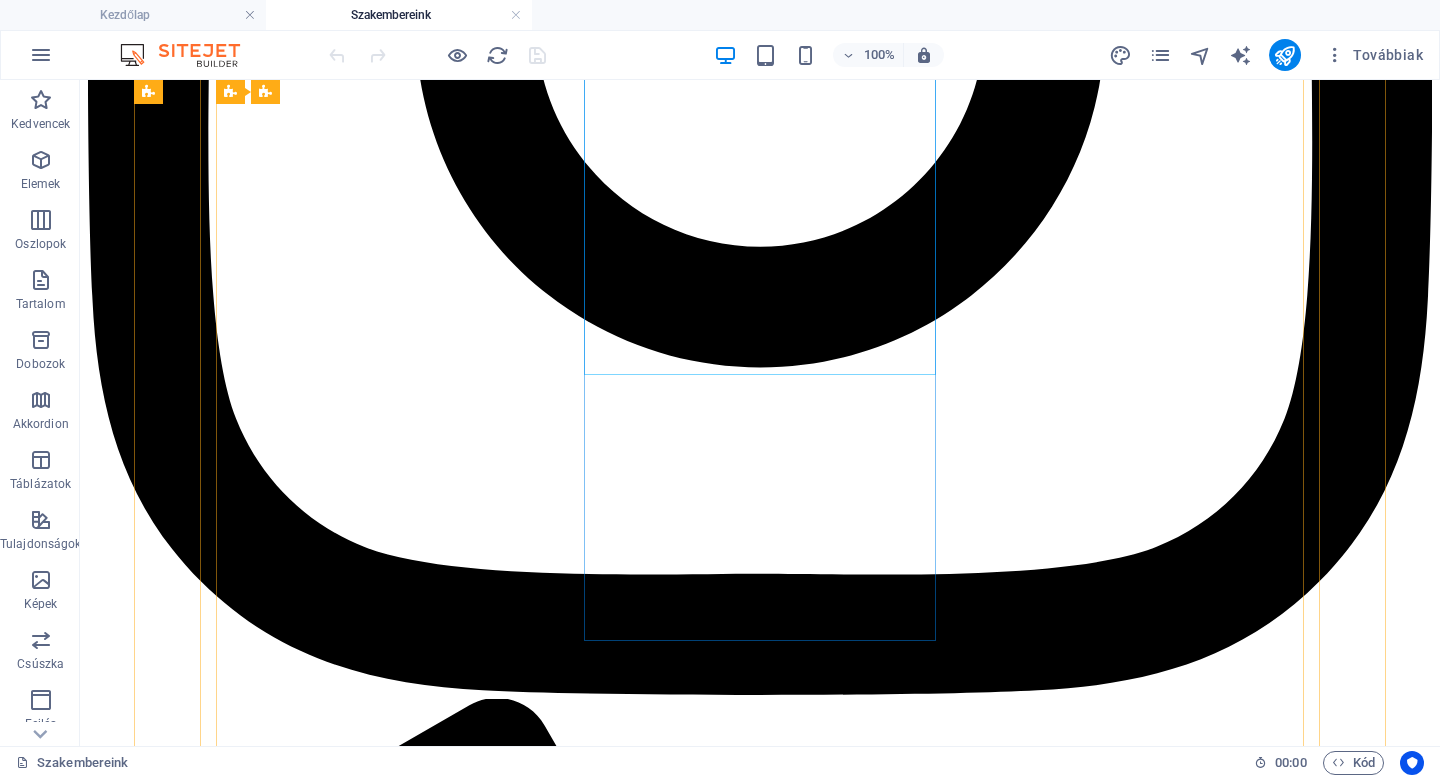 scroll, scrollTop: 4037, scrollLeft: 0, axis: vertical 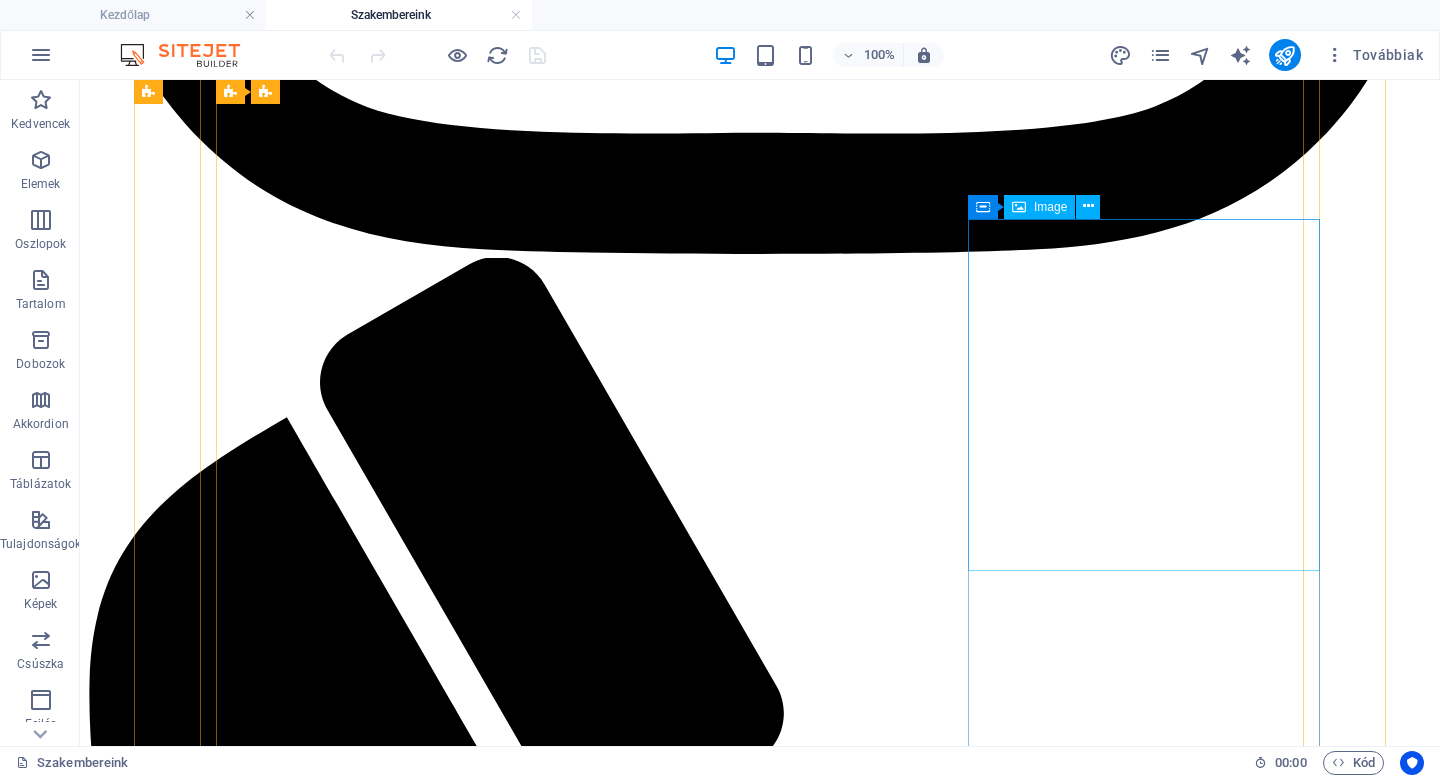 click at bounding box center (760, 34143) 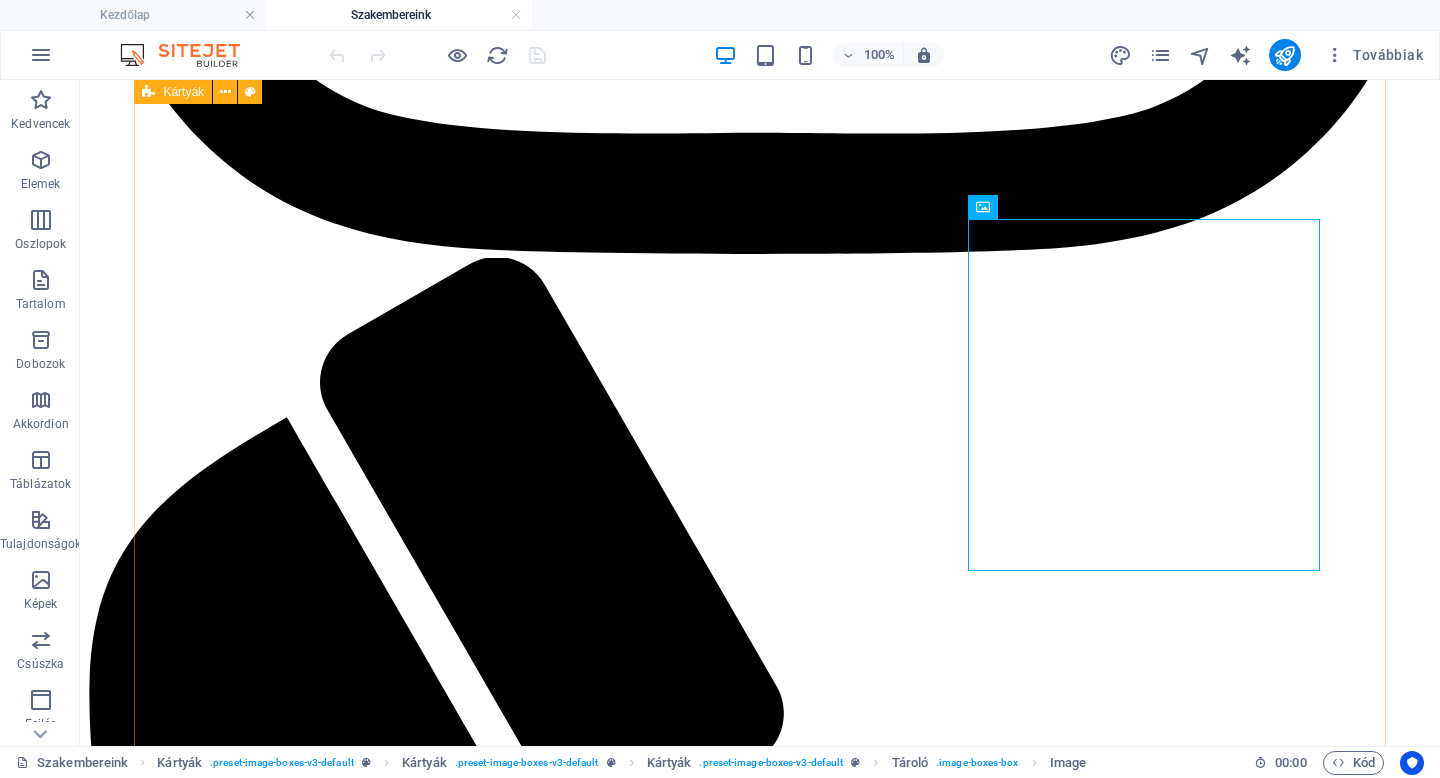 click on "[FIRST]. [LAST] Alapító, Szexuálpszichológiai szakpszichológus Bővebben [FIRST] [LAST] Klinikai gyermek szakpszichológus, pár- és családterapeuta, hipnoterapeuta Bővebben [FIRST] [LAST] Aktív-analitikus szemléletű tanácsadó, okleveles pszichológus, iskolapszichológus, tréner Bővebben [FIRST] [LAST] Okleveles pszichológus Bővebben [FIRST] [LAST] Okleveles pszichológus Bővebben [FIRST] [LAST] Okleveles pszichológus Bővebben [FIRST] [LAST] Szexuálpszichológiai szakpszichológus Bővebben [FIRST] [LAST] Okleveles pszichológus Bővebben [FIRST] [LAST] Okleveles pszichológus,  Autogén tréning gyakorlatvezető, képzésben lévő pár- és családterapeuta Bővebben [FIRST] [LAST] Gyermek-és ifjúsági klinikai és mentálhigiéniai szakpszichológus,  Pár-és családterapeuta Bővebben [FIRST] [LAST] Mentálhigiénés szakember,  Képzésben lévő pár- és családterapeuta Bővebben [FIRST] [LAST] [FIRST] [LAST] Okleveles pszichológus Bővebben Bővebben" at bounding box center [760, 18818] 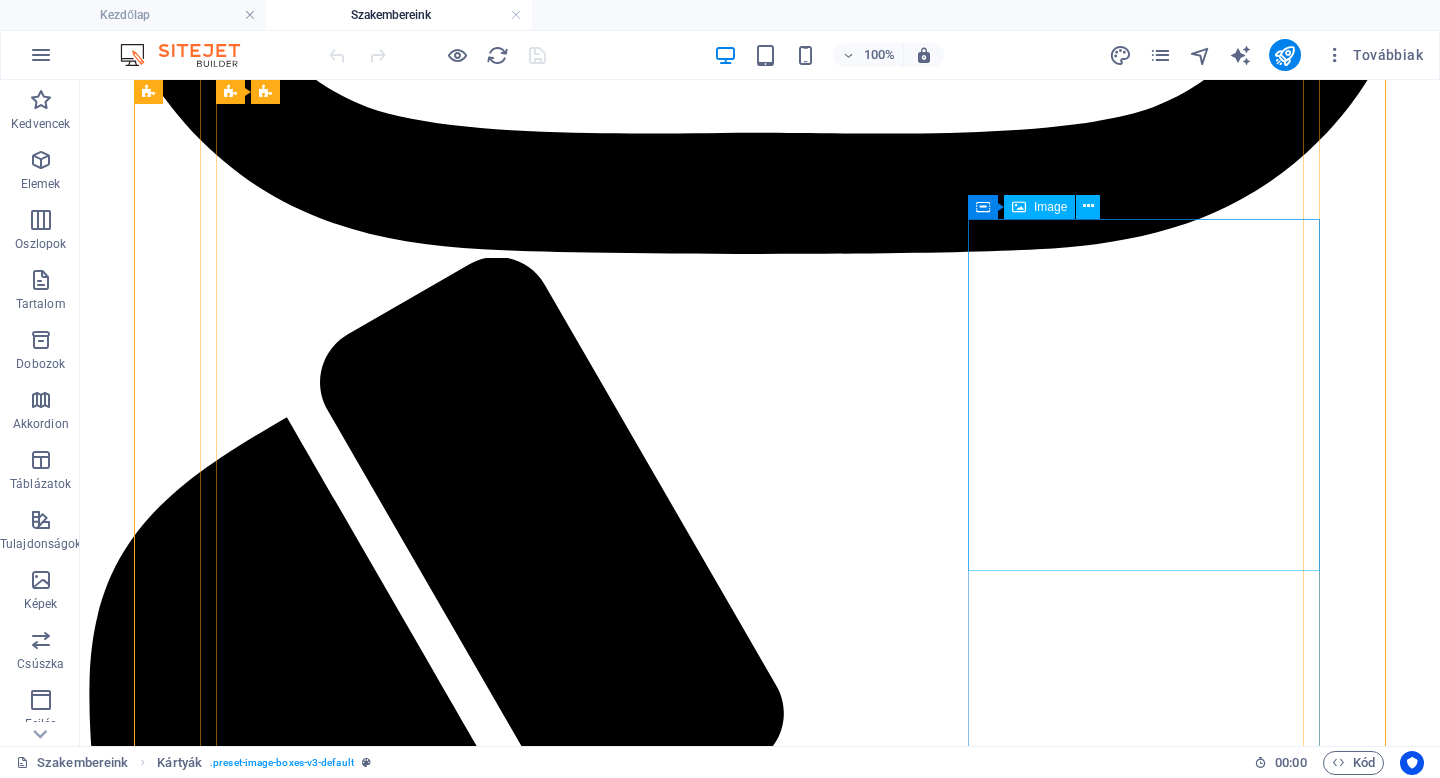 click at bounding box center [760, 34143] 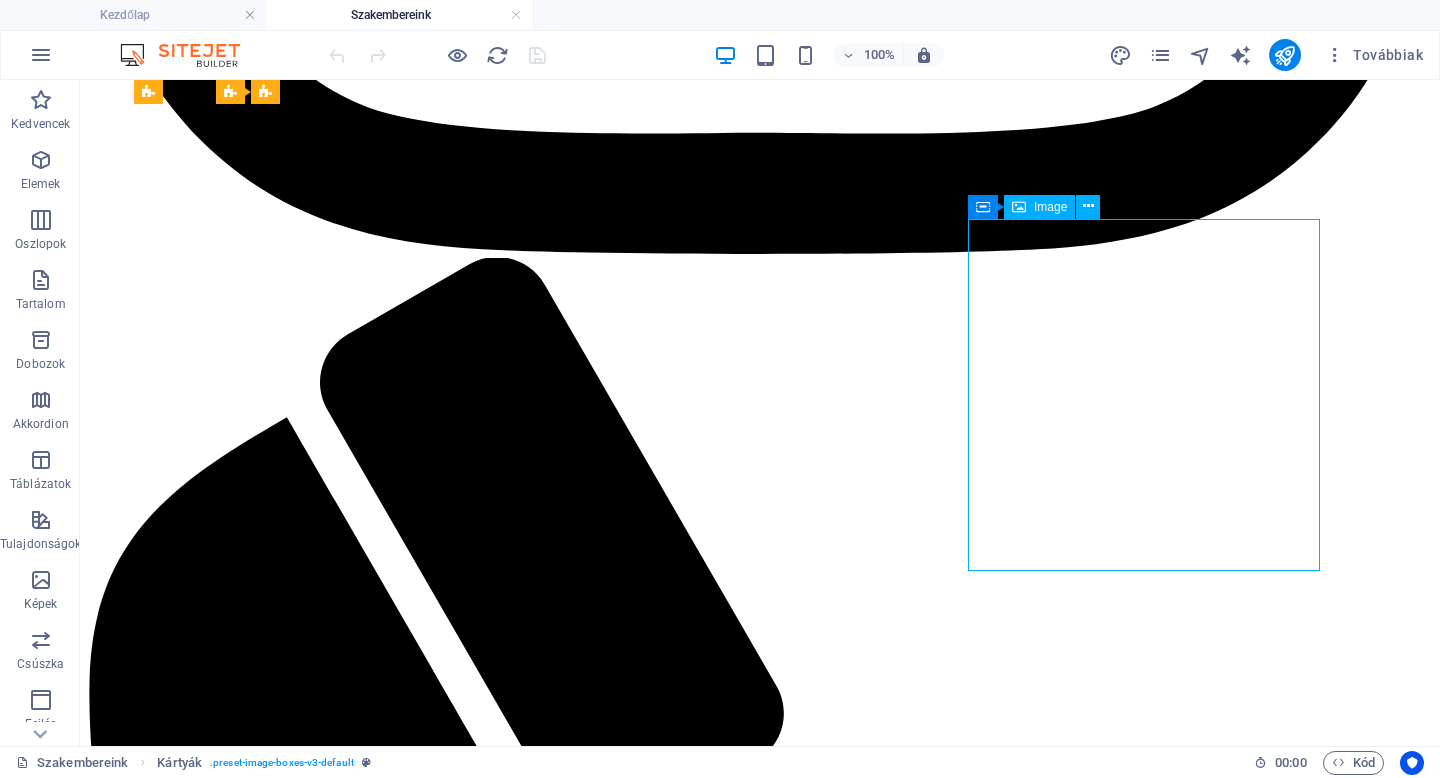 click at bounding box center [760, 34143] 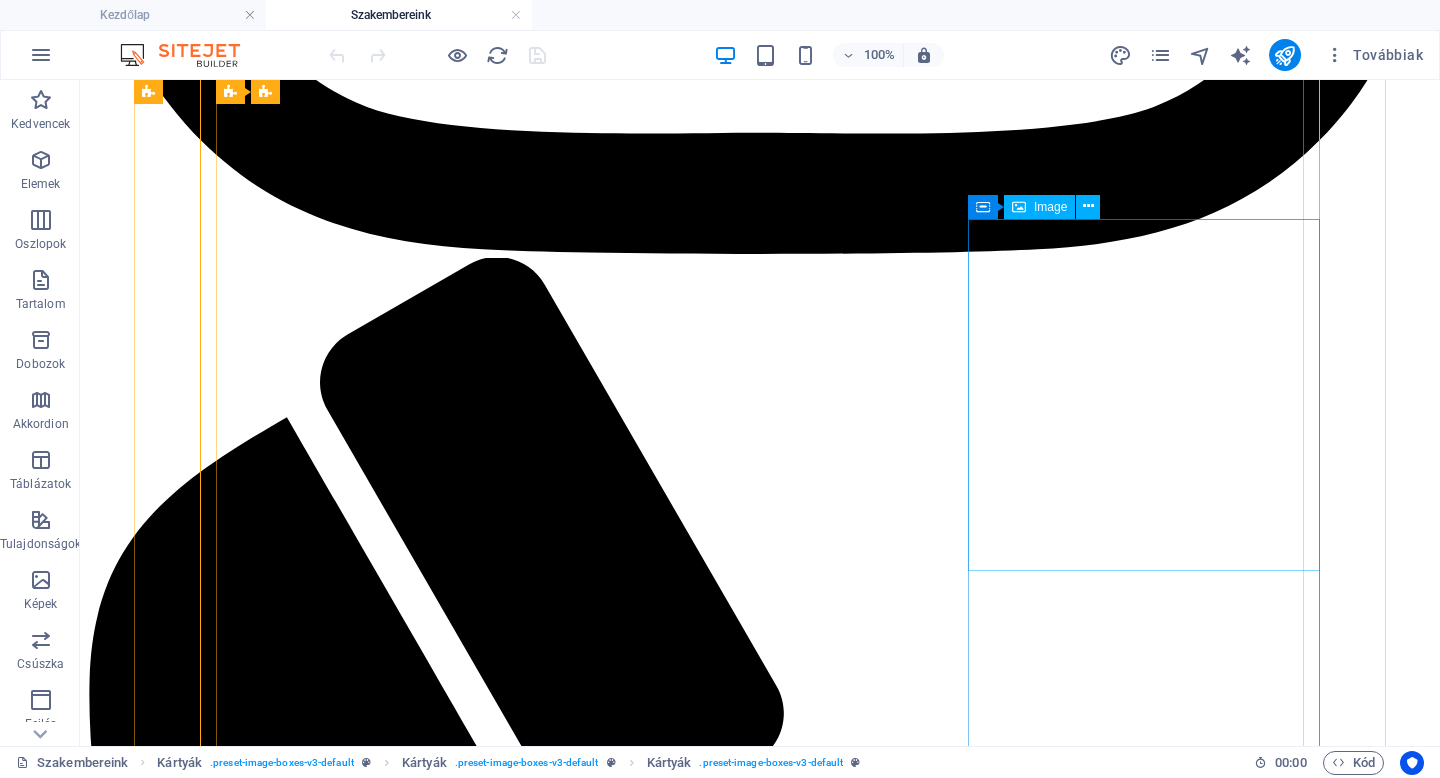 click at bounding box center [760, 34143] 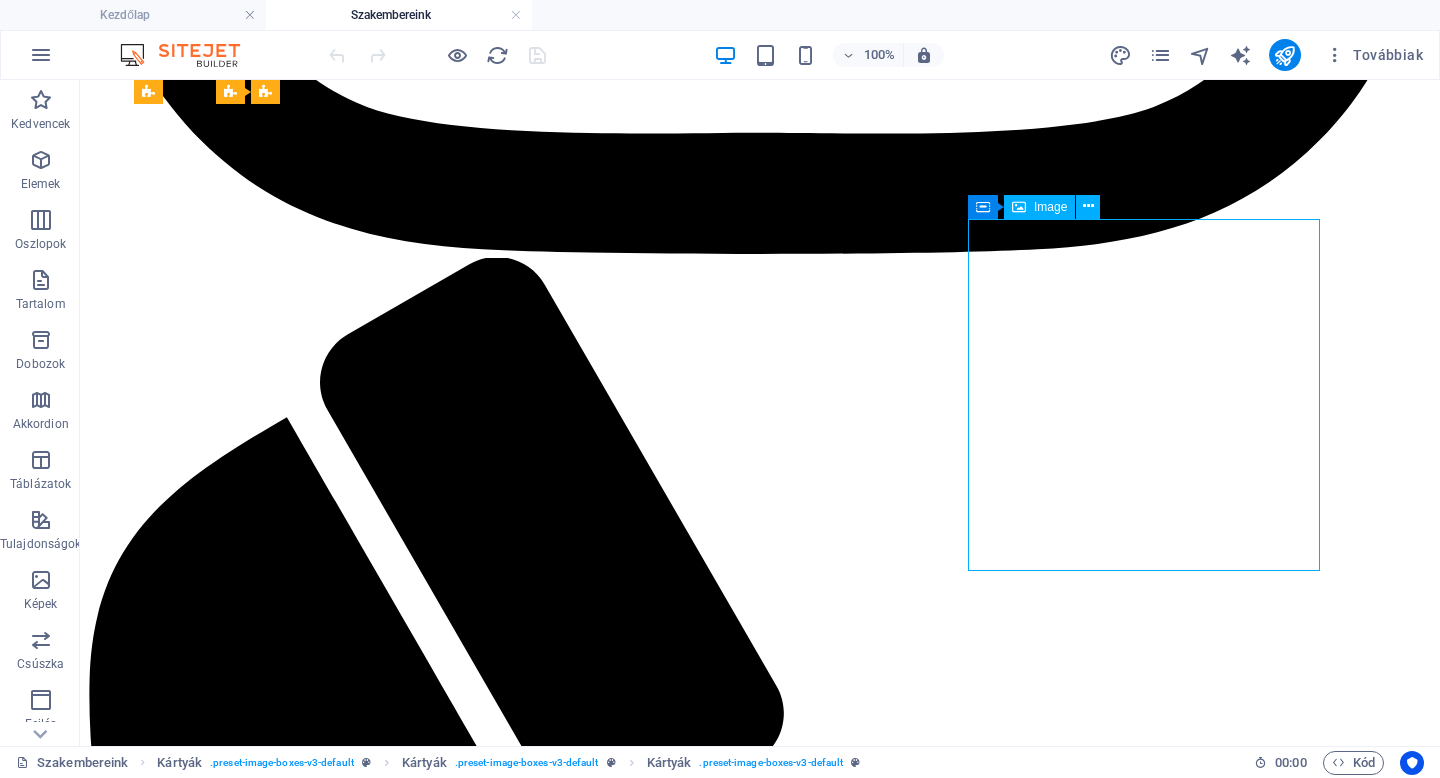 click at bounding box center (760, 34143) 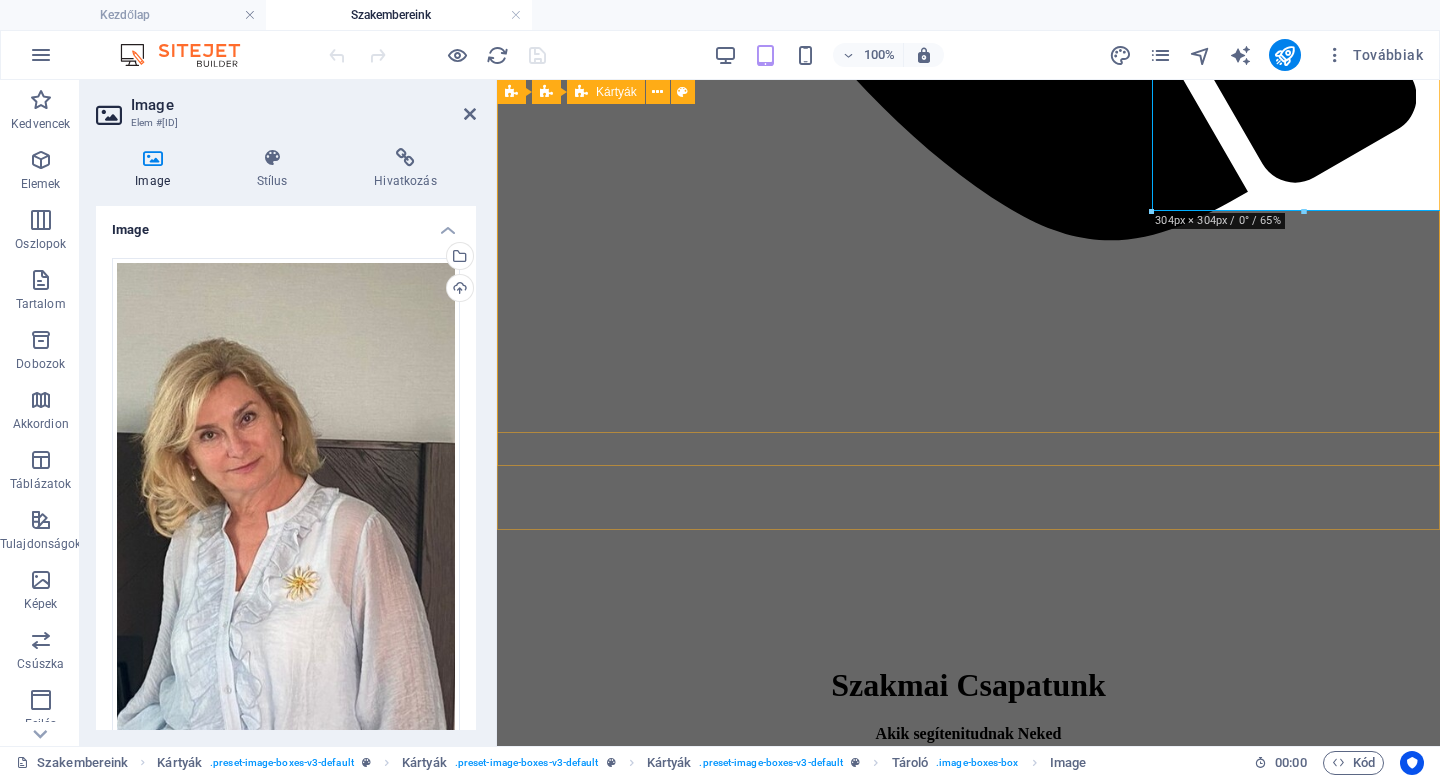 scroll, scrollTop: 4029, scrollLeft: 0, axis: vertical 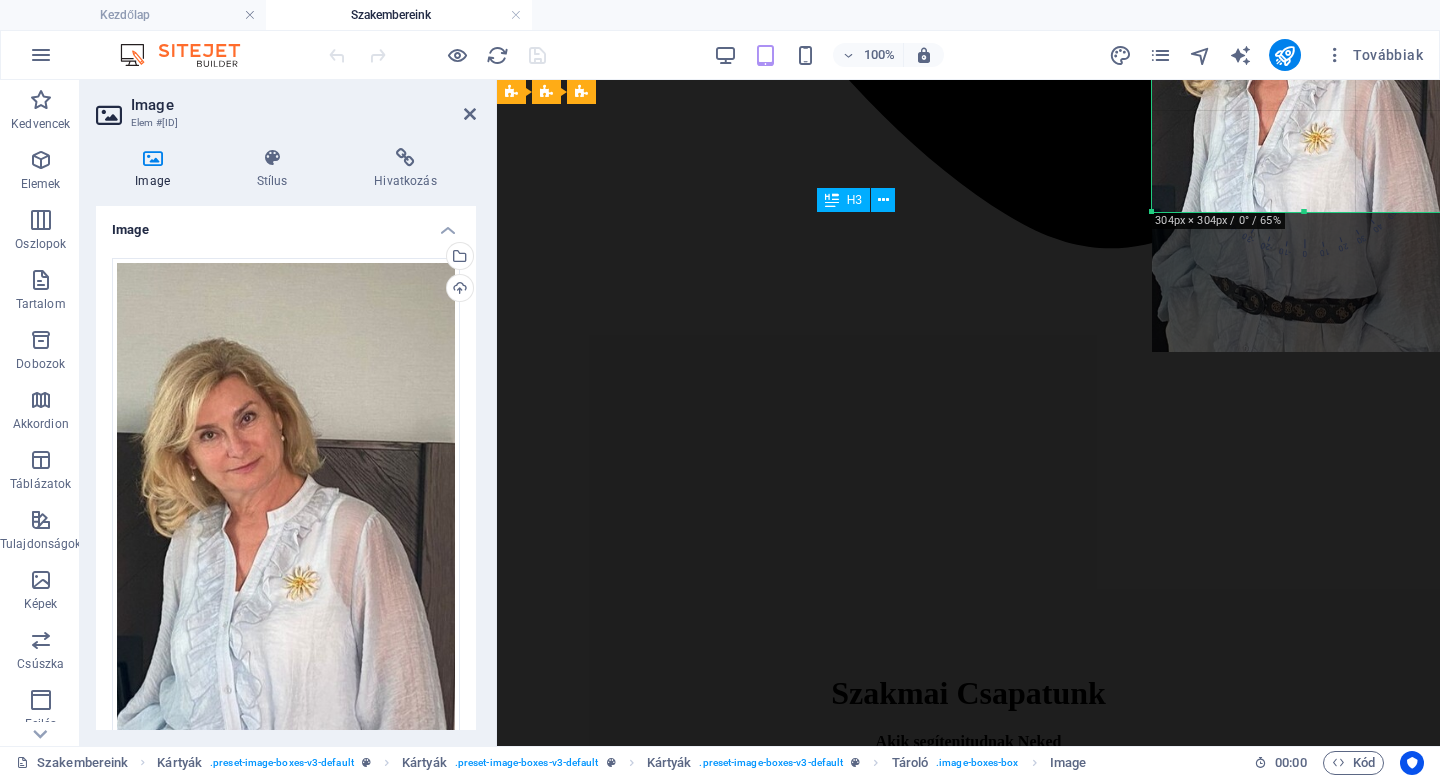click on "[LAST] [FIRST]" at bounding box center [968, 22670] 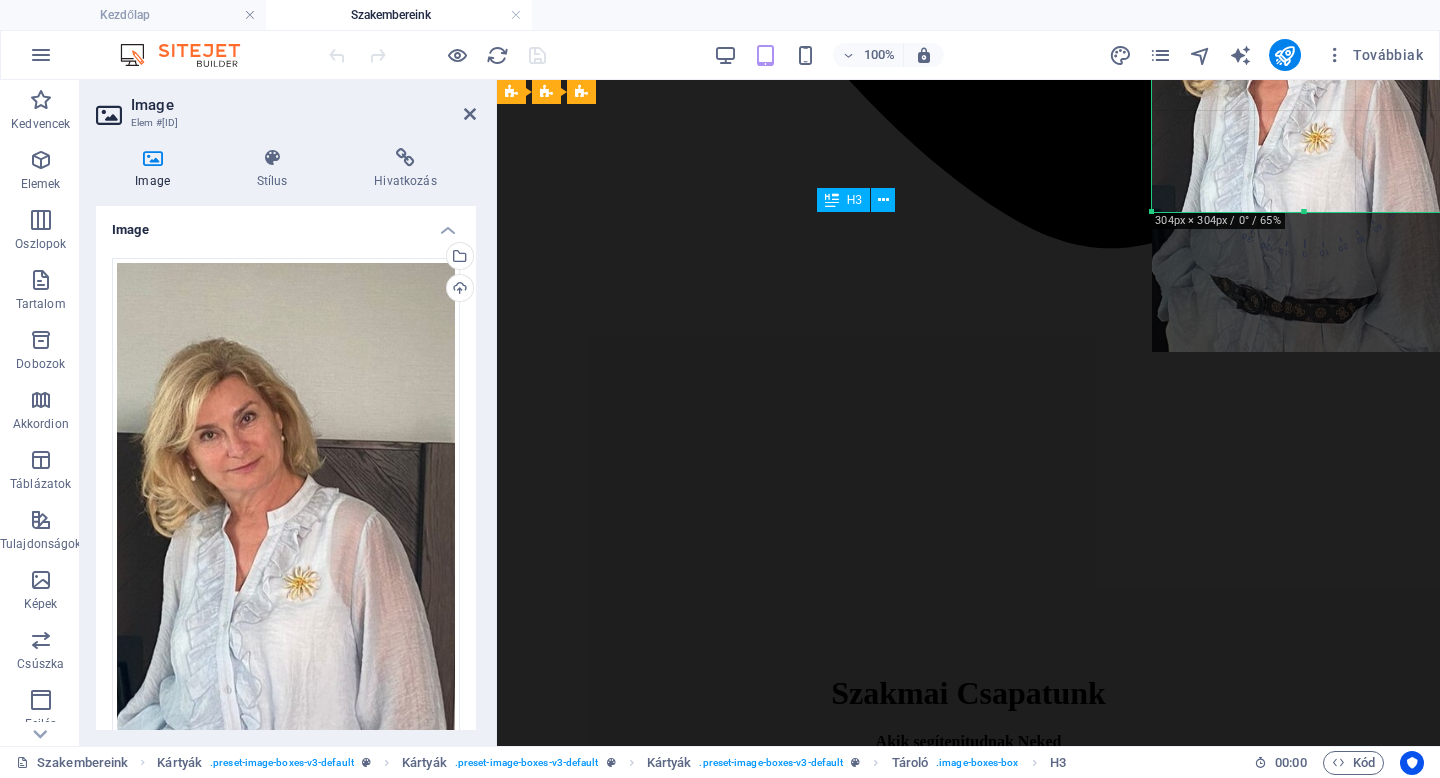 scroll, scrollTop: 4037, scrollLeft: 0, axis: vertical 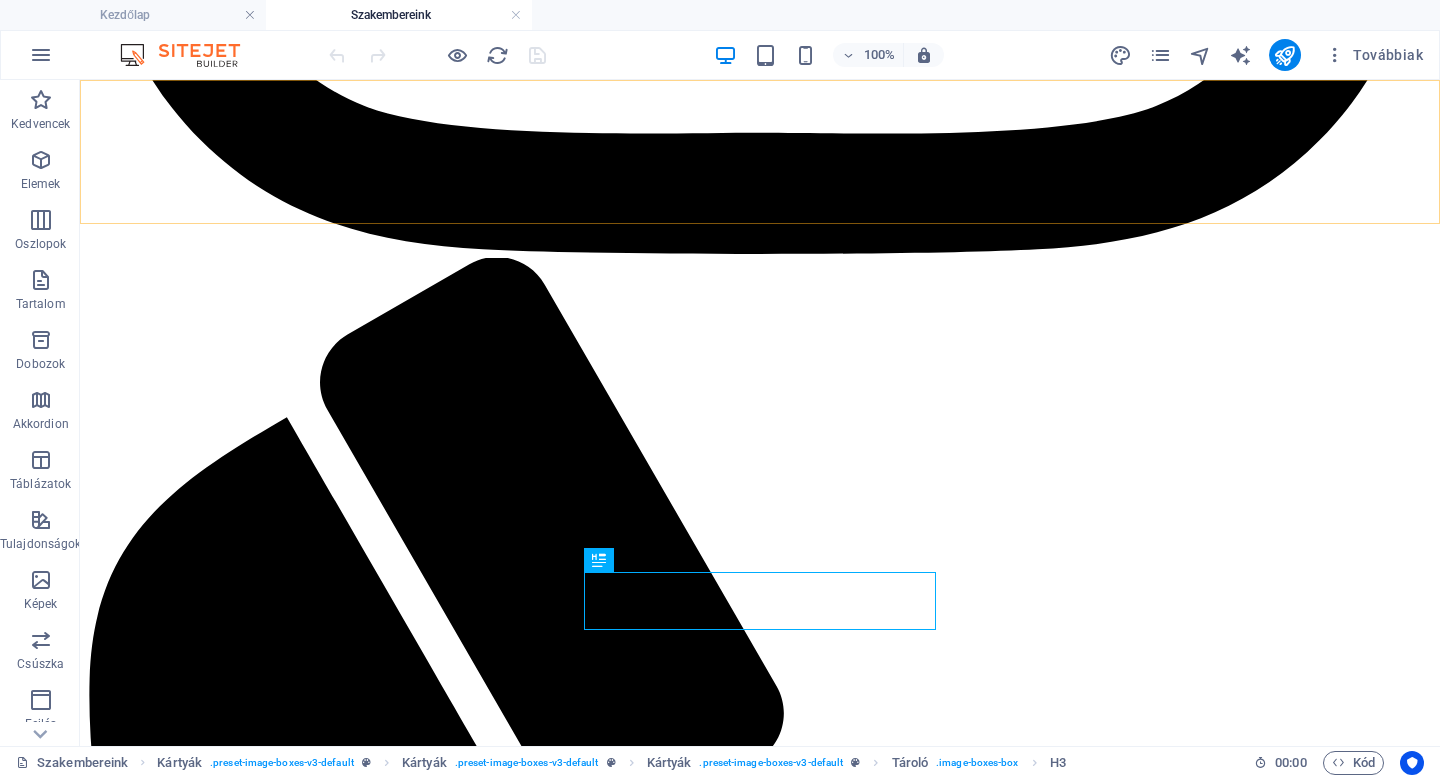 click on "Kezdőlap Rólunk Szakembereink Szobáink Kapcsolat Bejelentkezés" at bounding box center [760, -962] 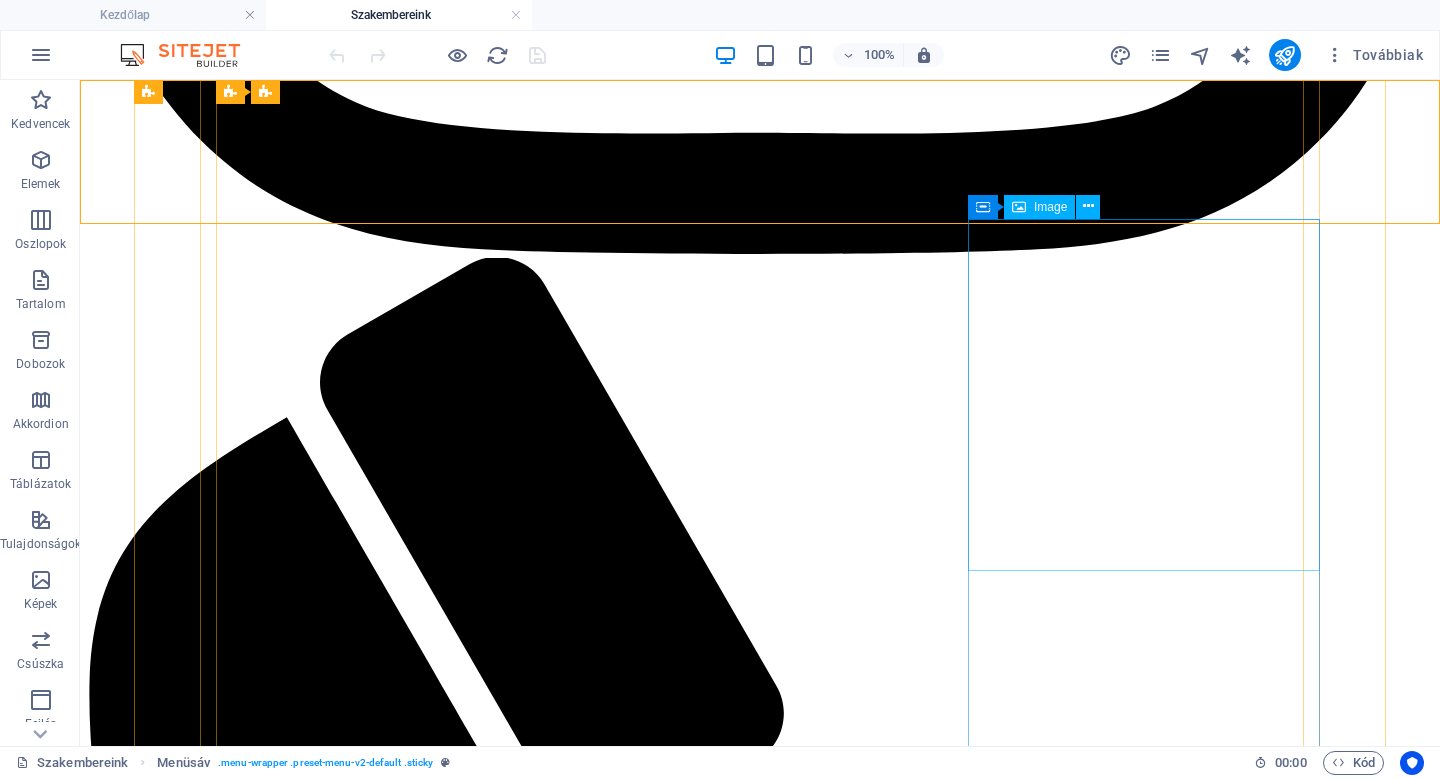 click at bounding box center (760, 34143) 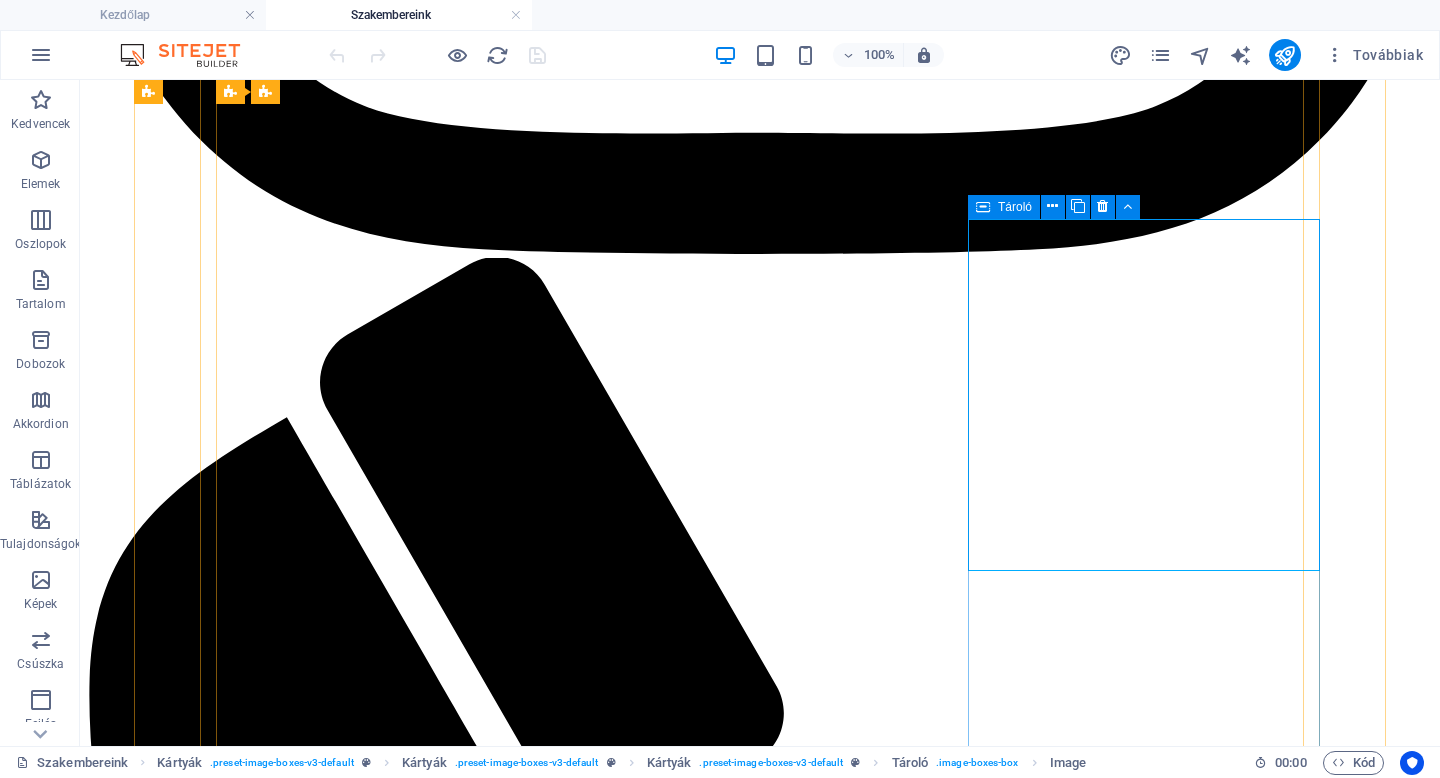 click at bounding box center (983, 207) 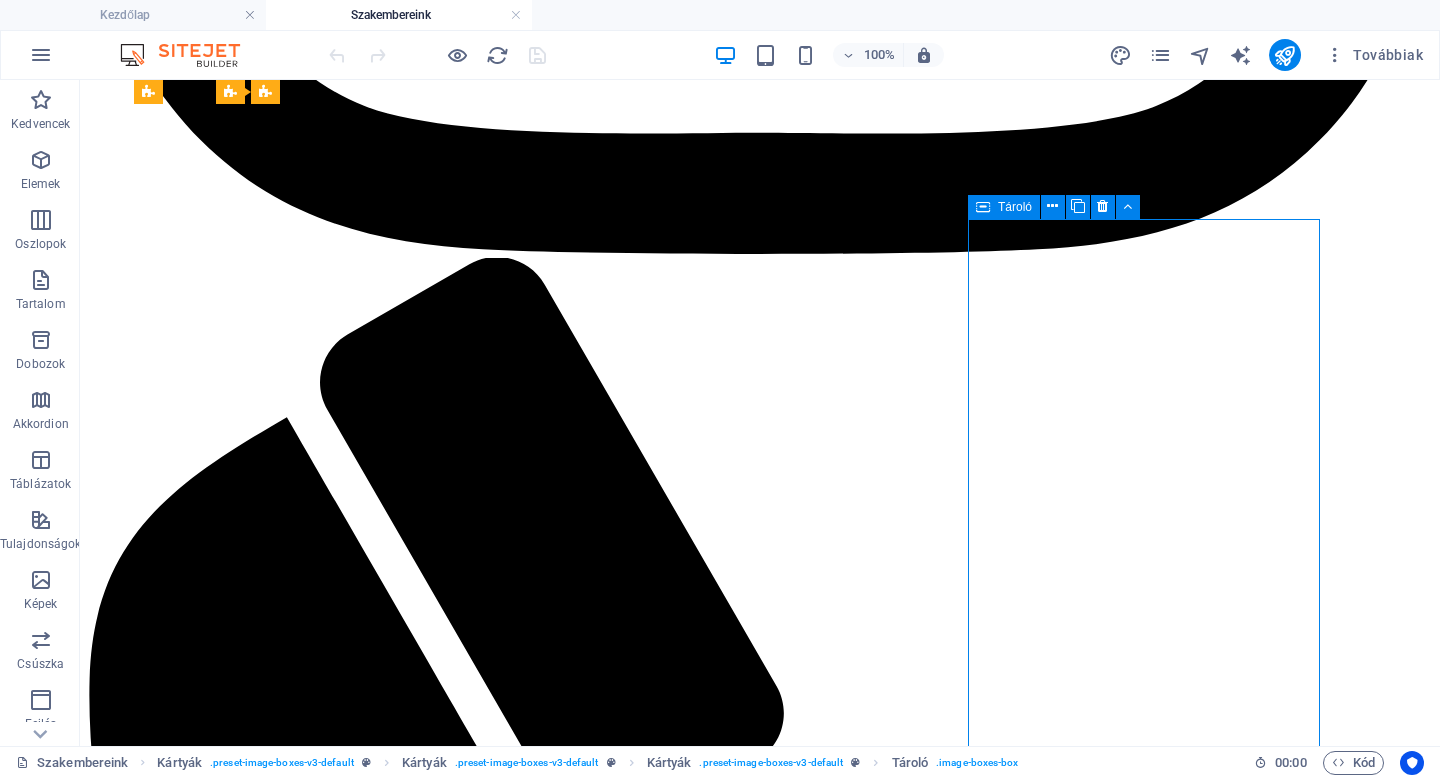click at bounding box center (983, 207) 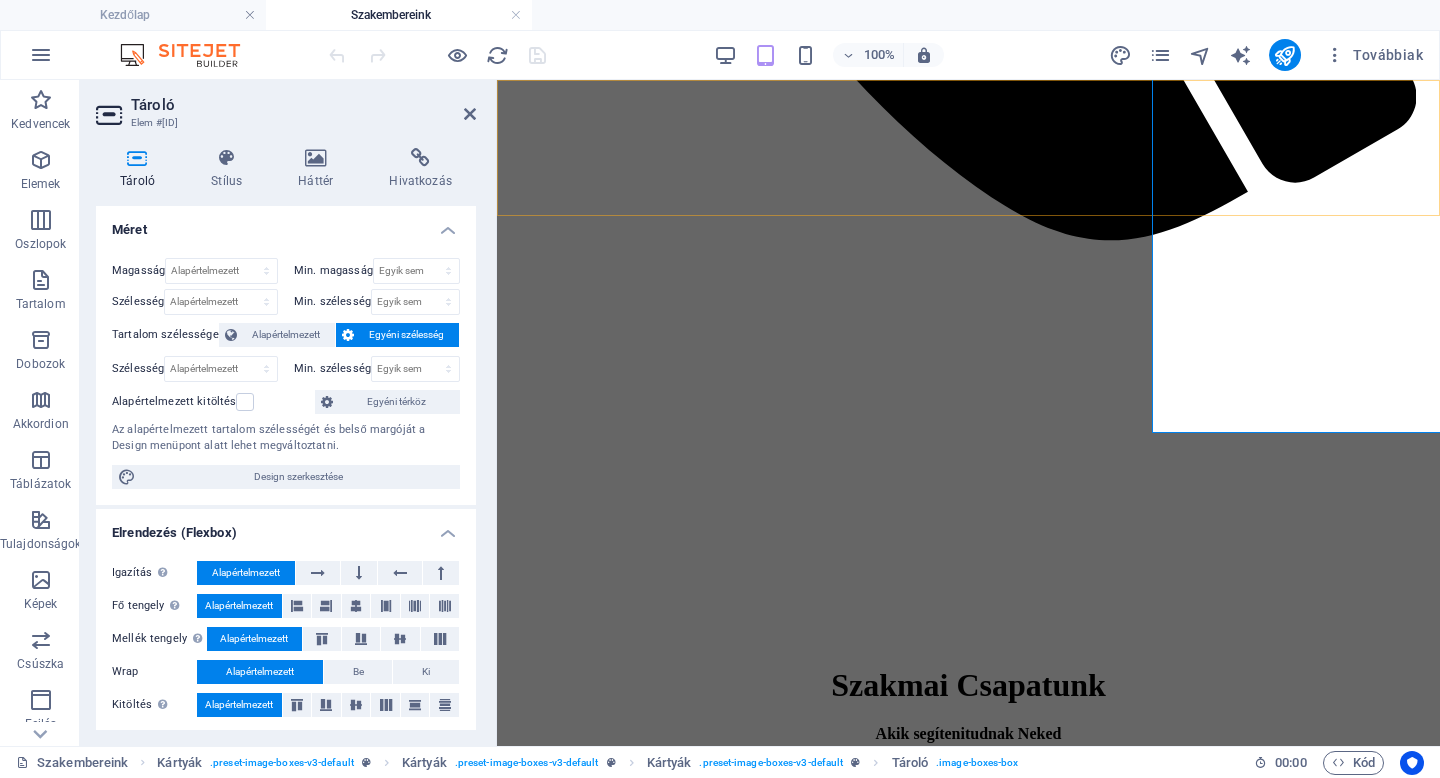 scroll, scrollTop: 4029, scrollLeft: 0, axis: vertical 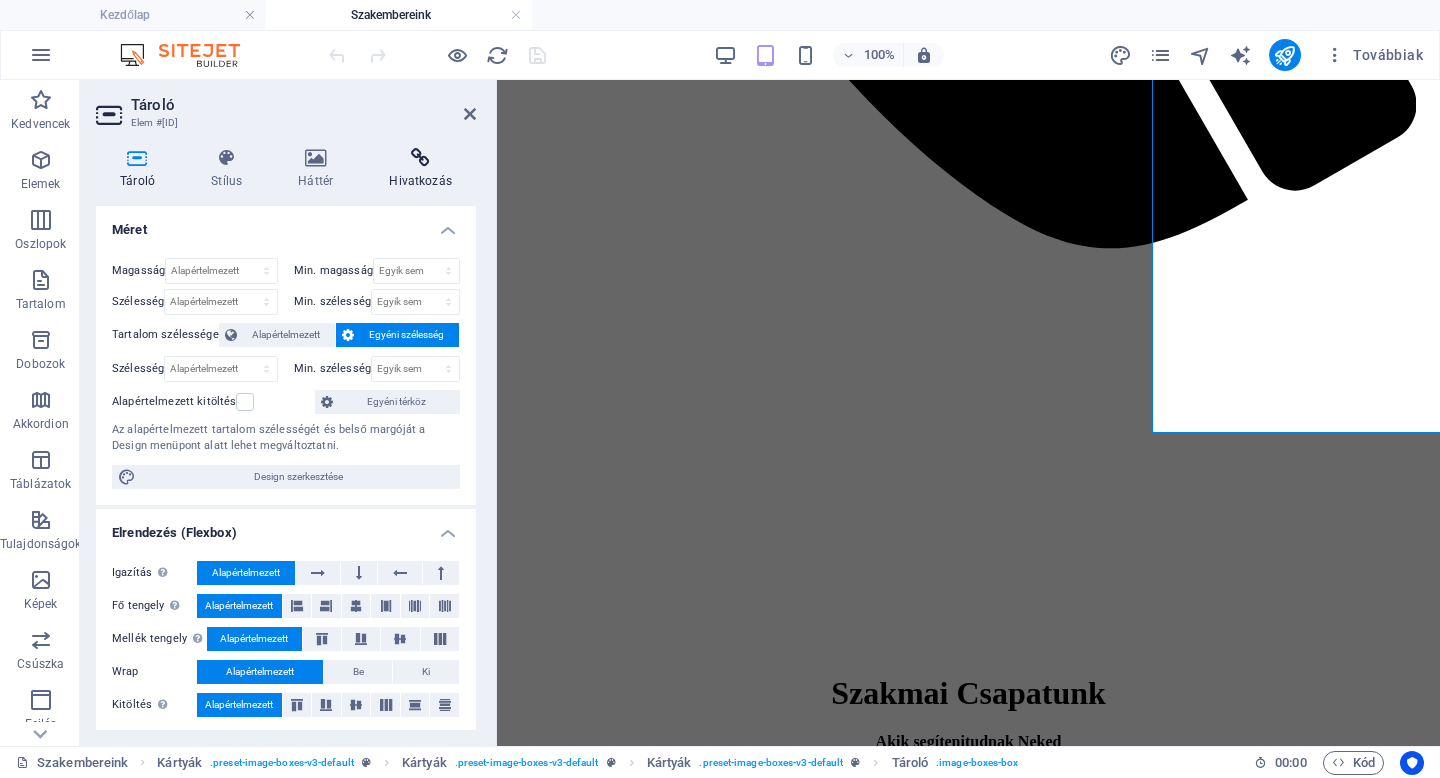 click on "Hivatkozás" at bounding box center [420, 169] 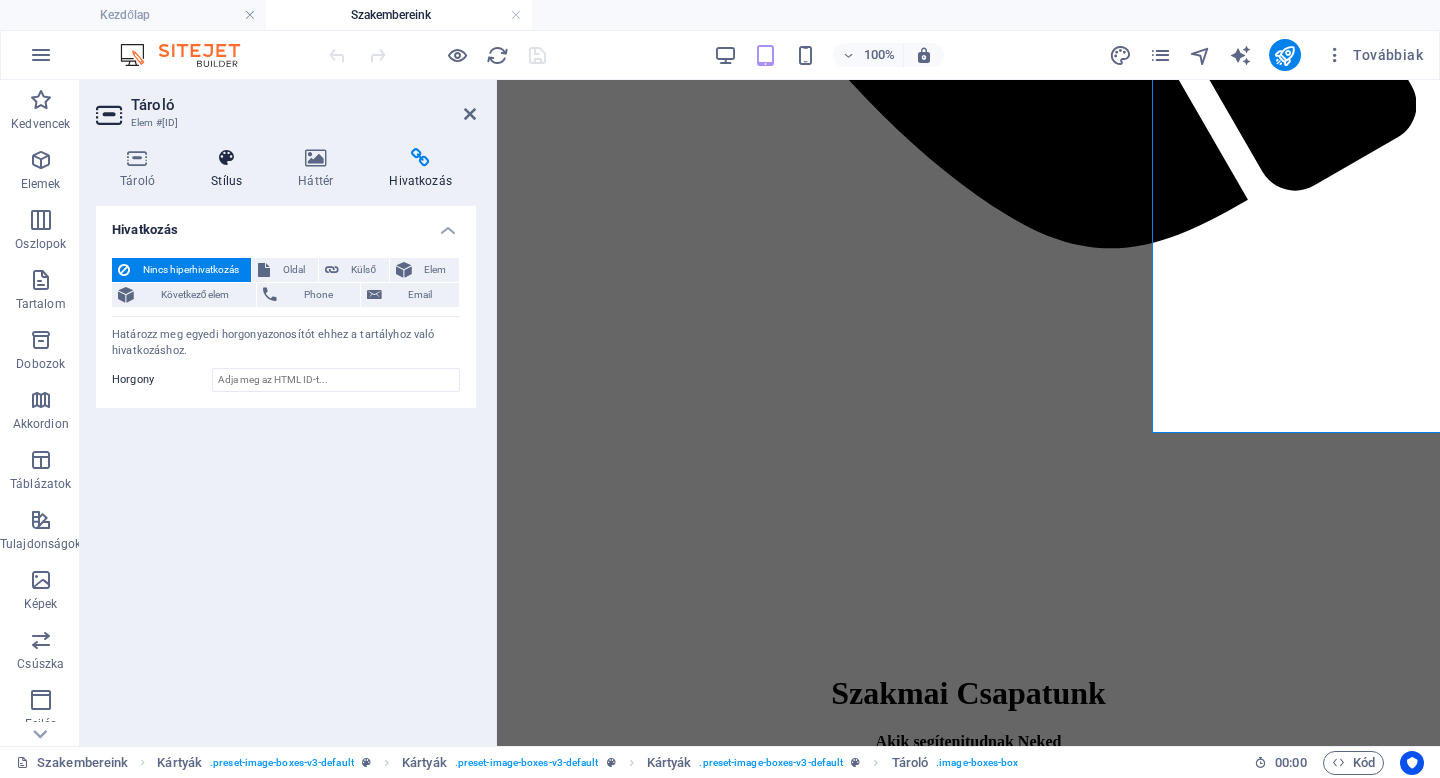 click on "Stílus" at bounding box center [230, 169] 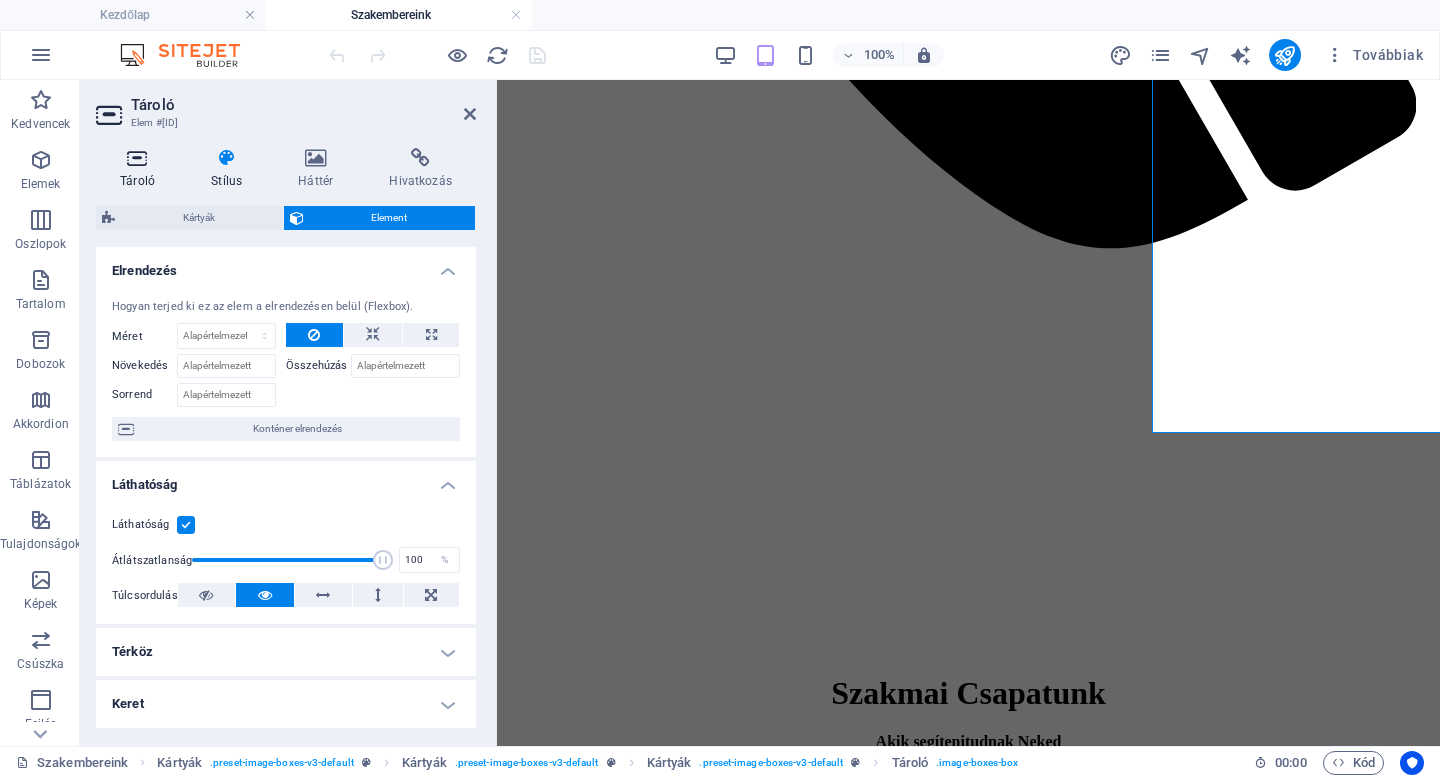 click on "Tároló" at bounding box center (141, 169) 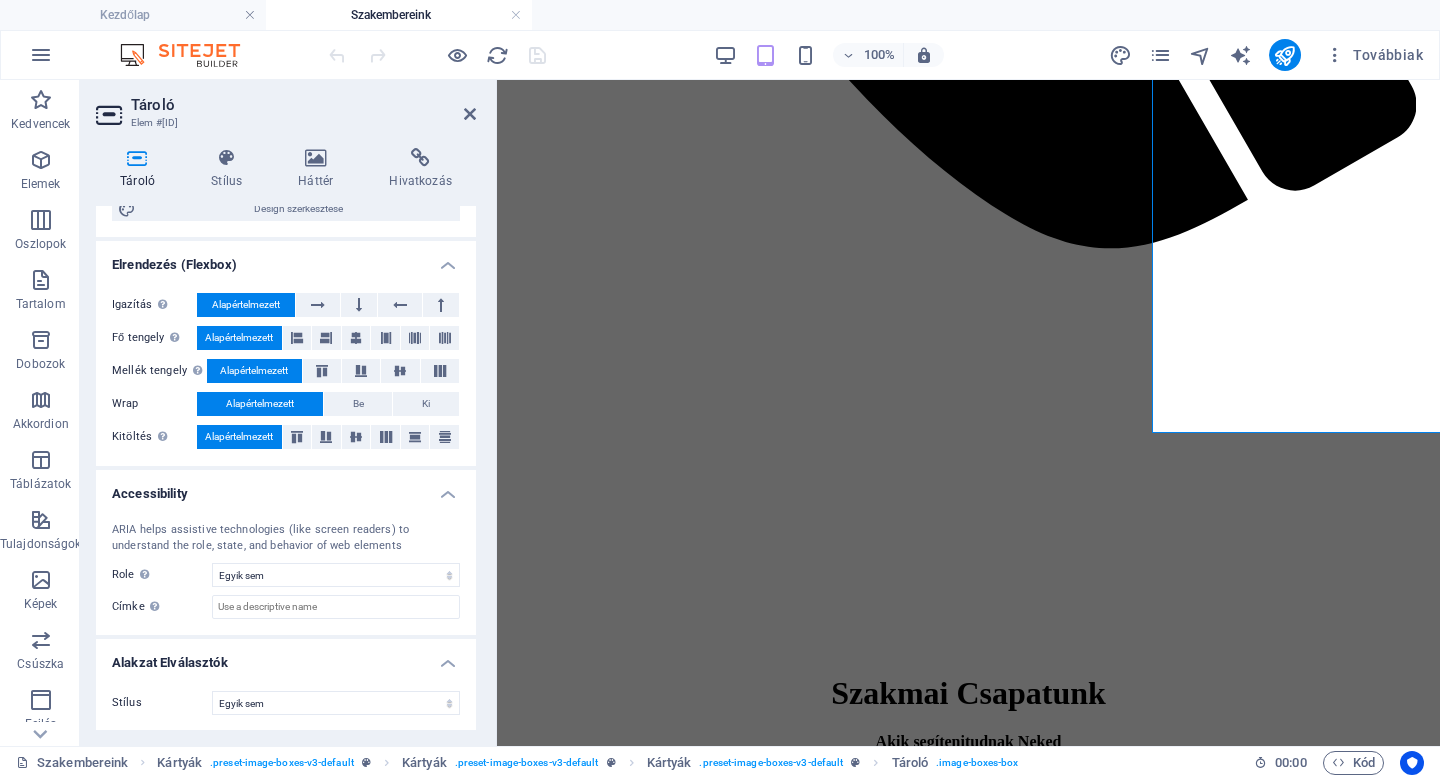 scroll, scrollTop: 0, scrollLeft: 0, axis: both 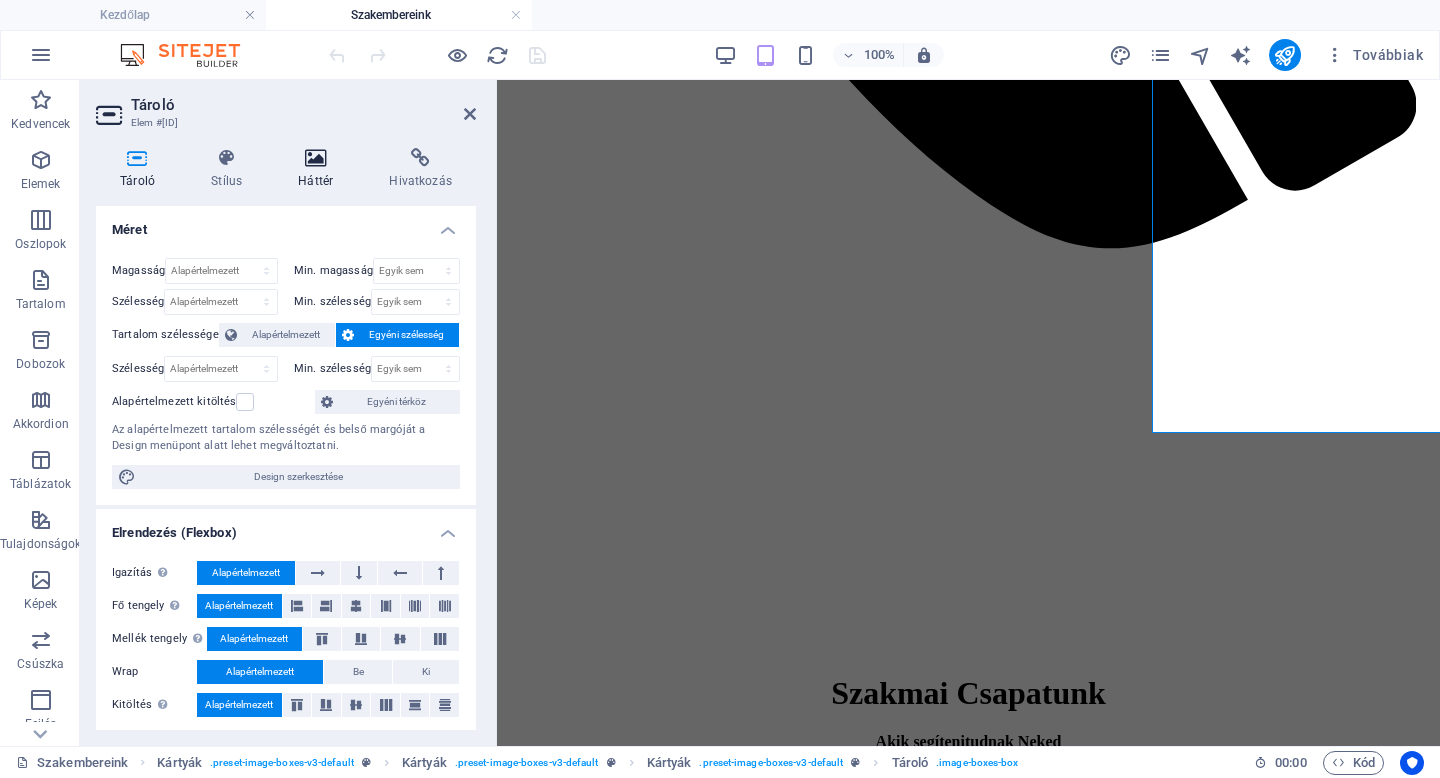 click on "Háttér" at bounding box center [319, 169] 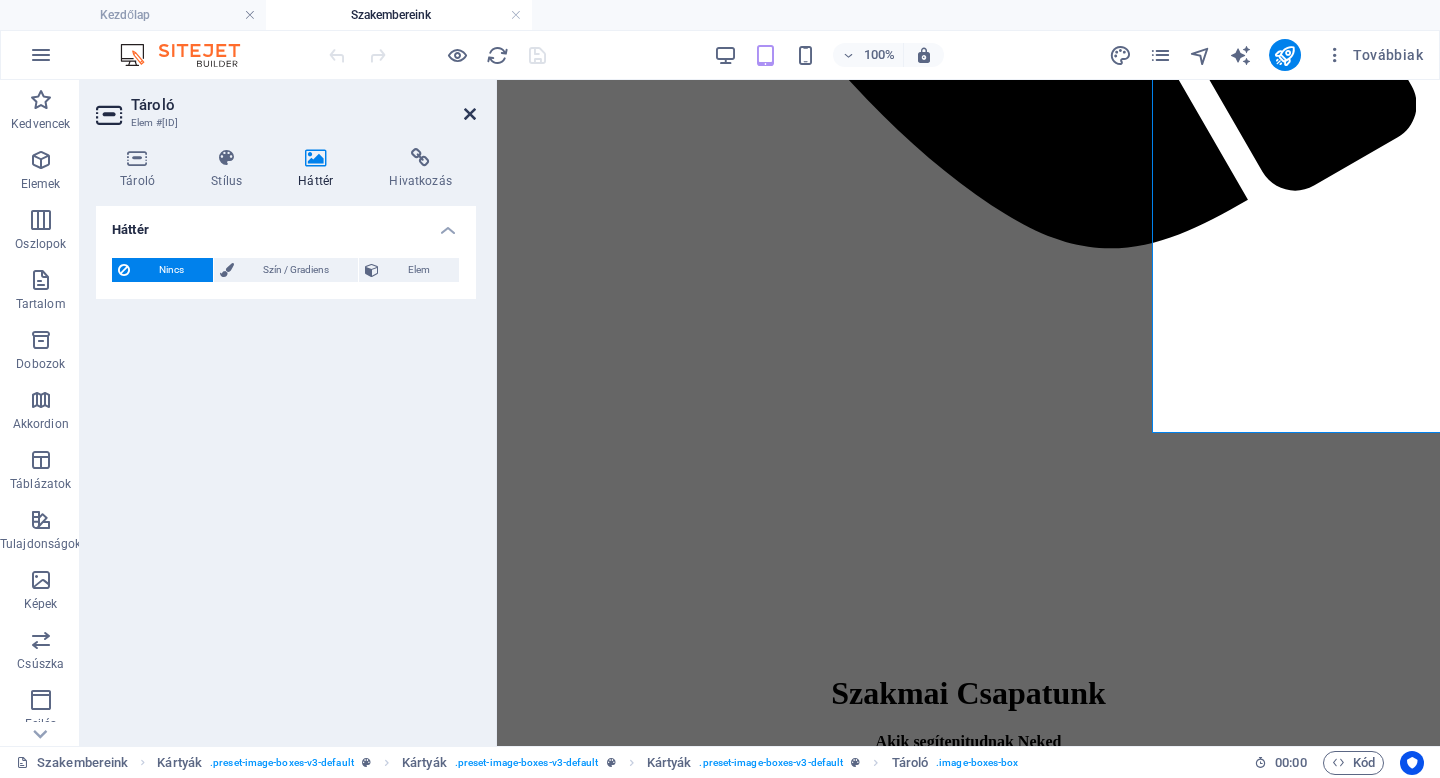 click at bounding box center [470, 114] 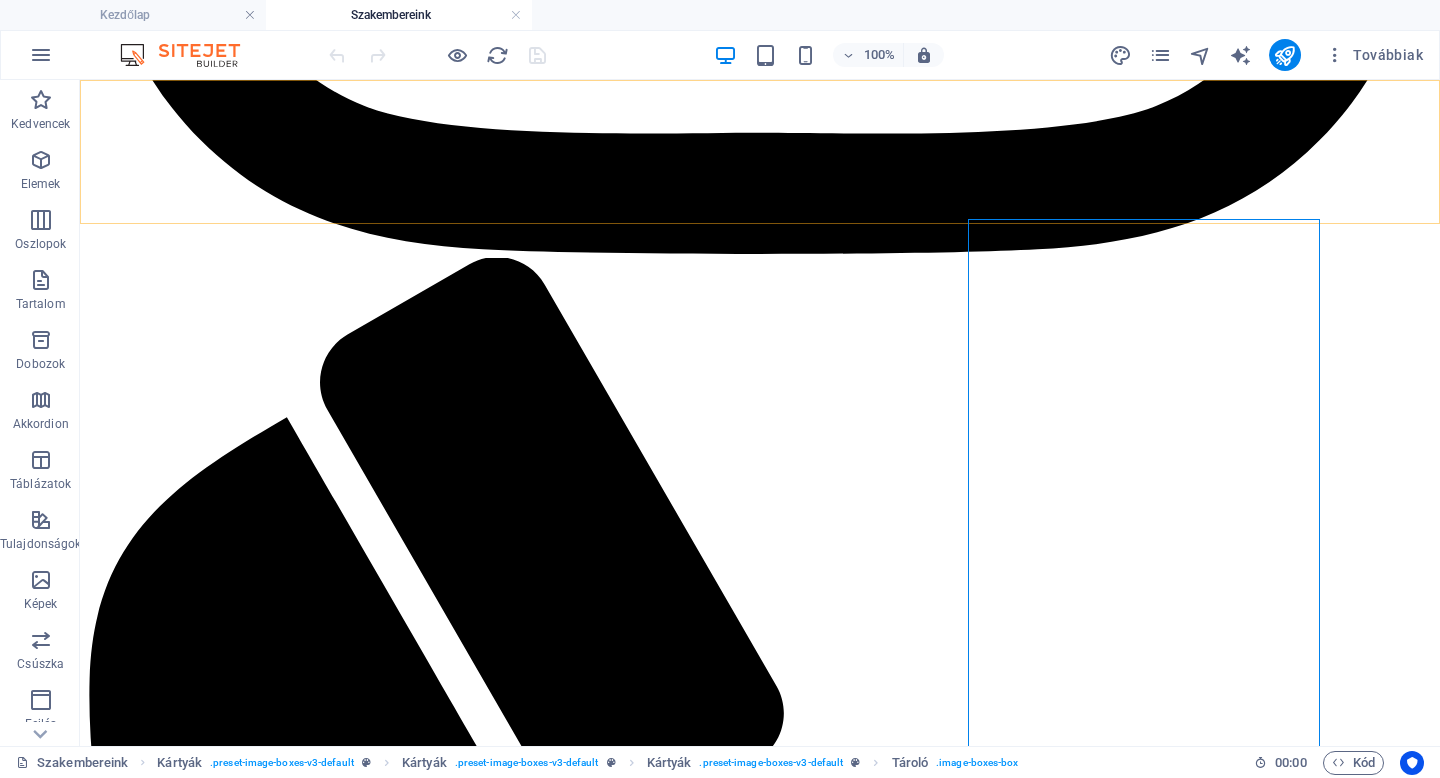 click at bounding box center [760, 34143] 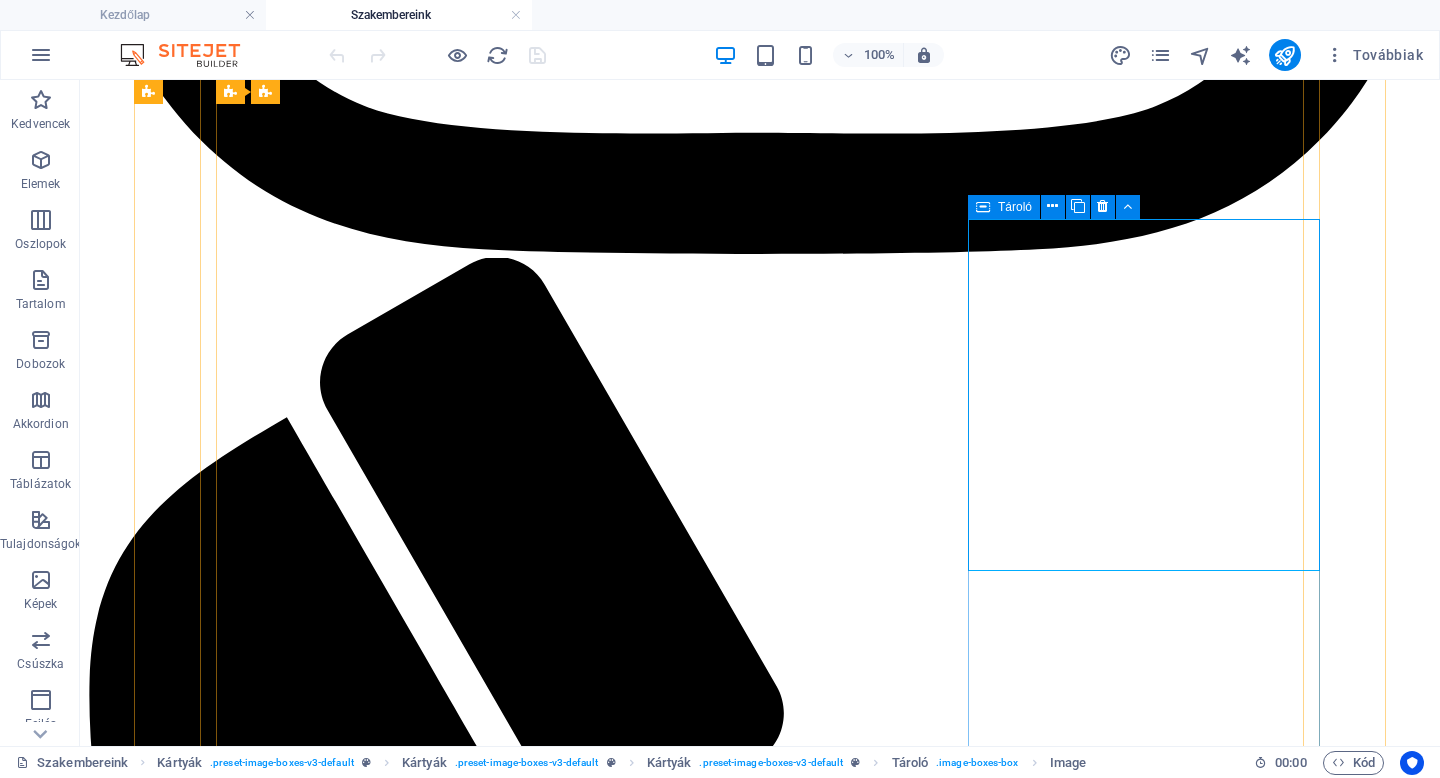click at bounding box center (983, 207) 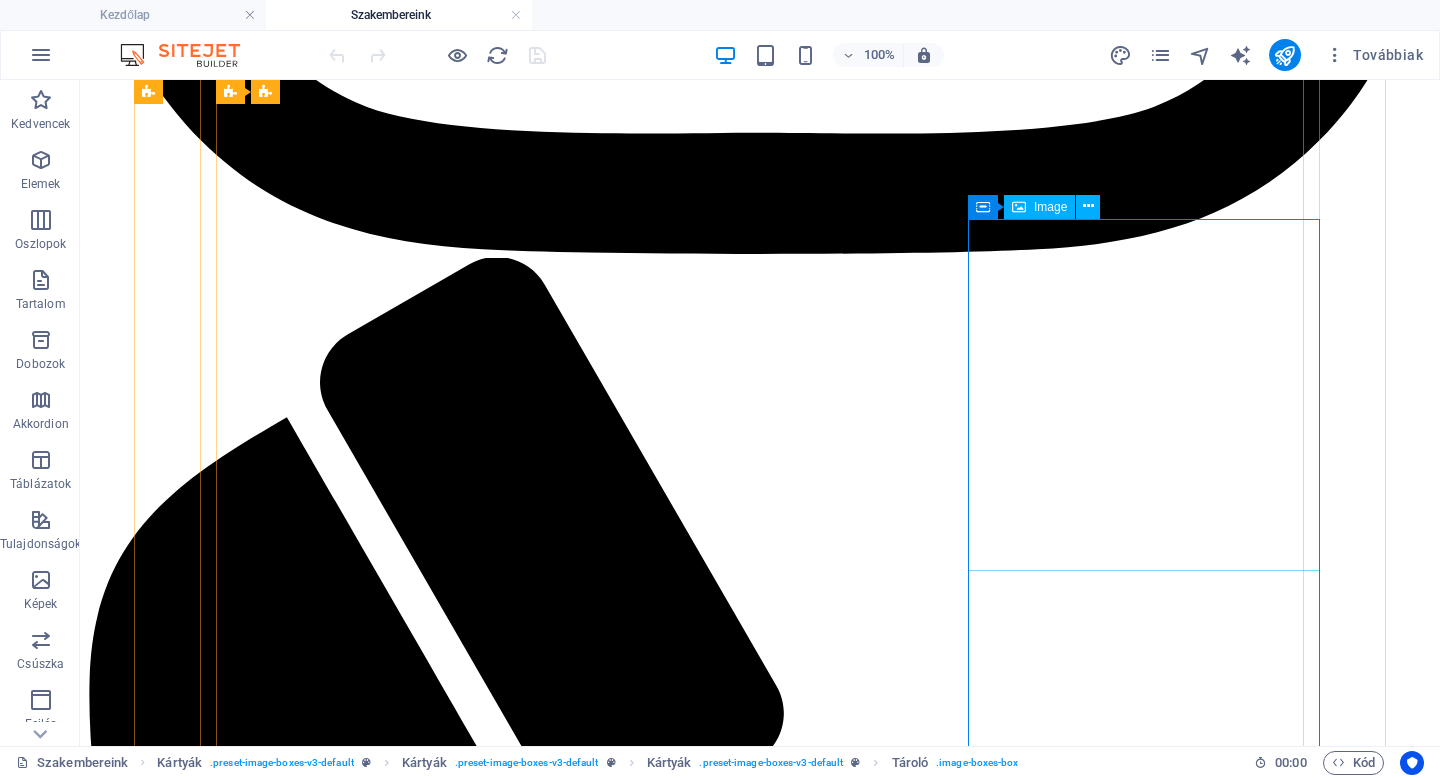 click at bounding box center (760, 34143) 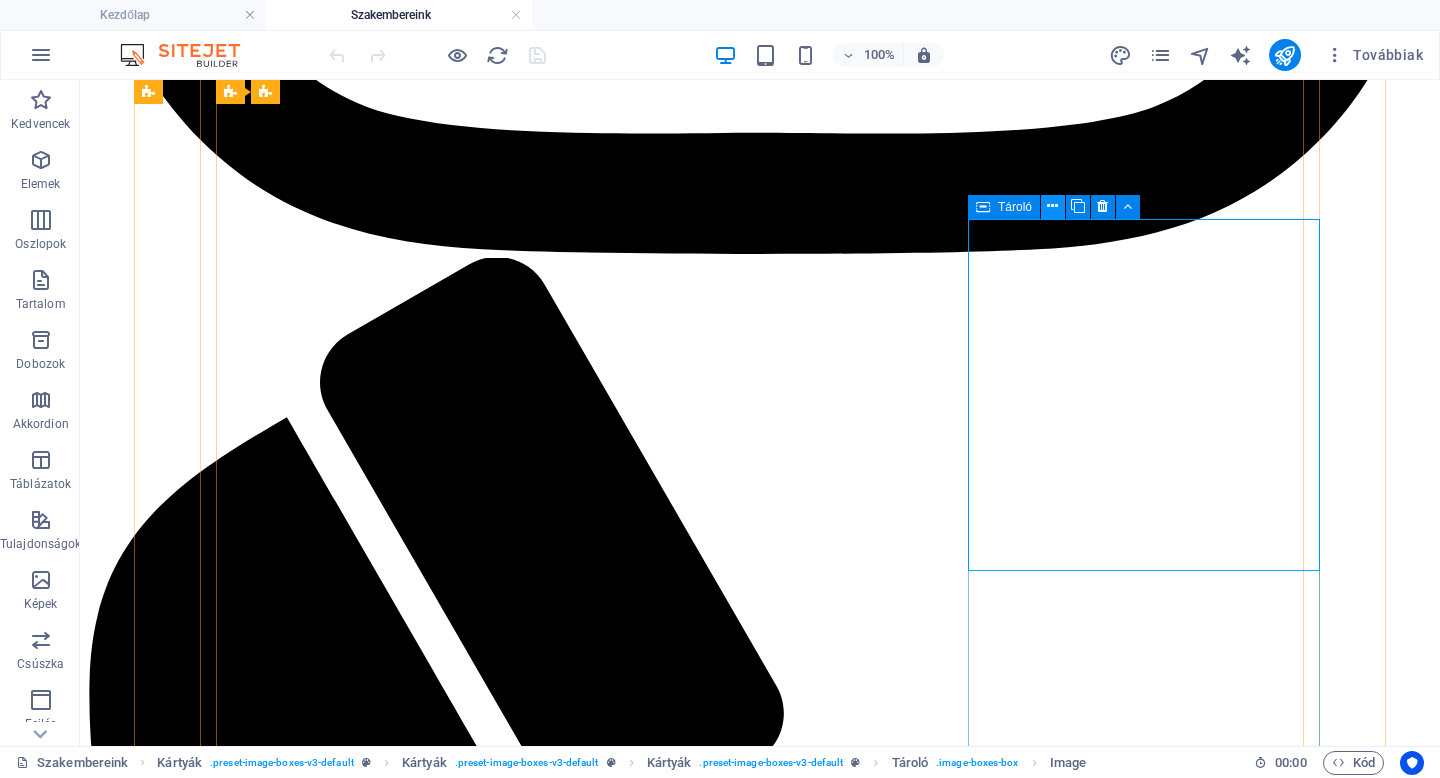 click at bounding box center [1052, 206] 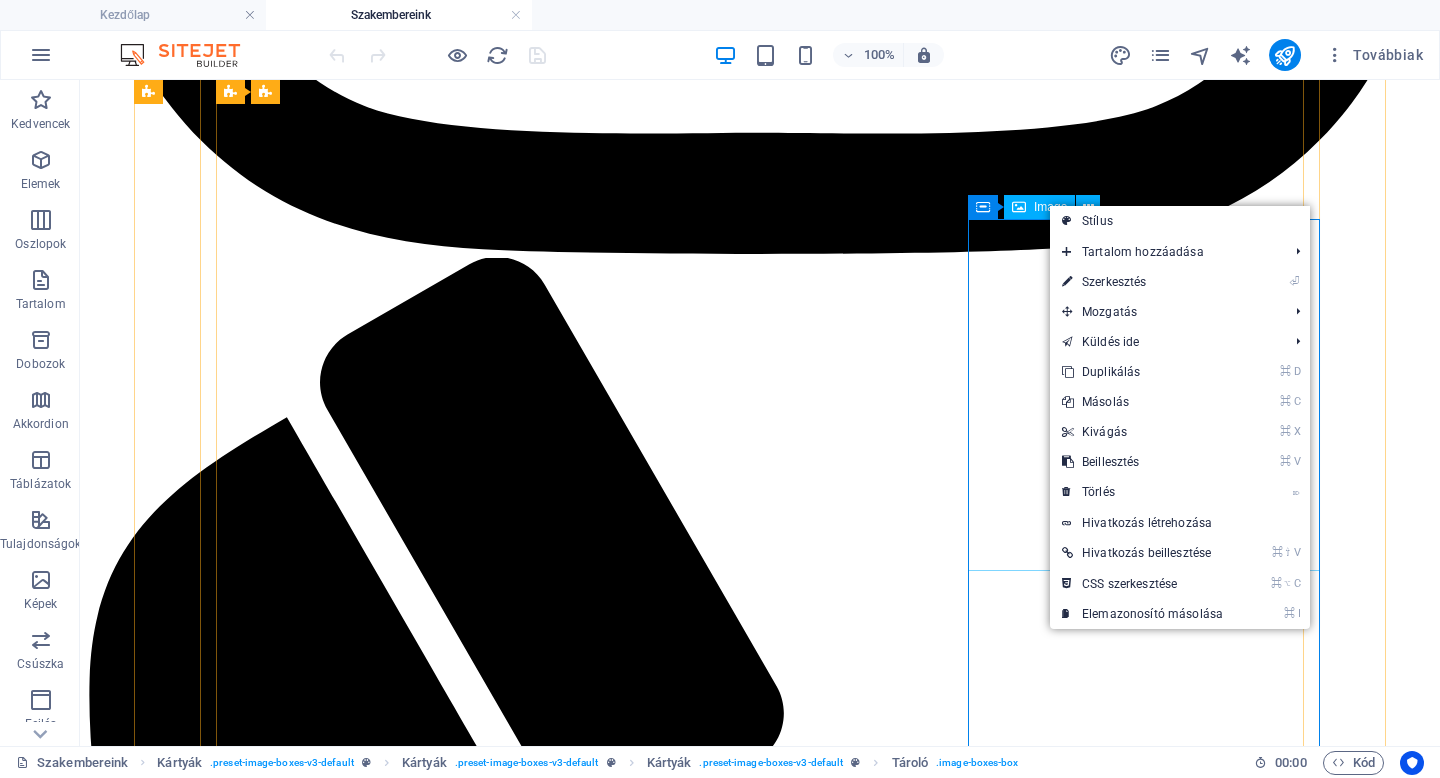 click at bounding box center [760, 34143] 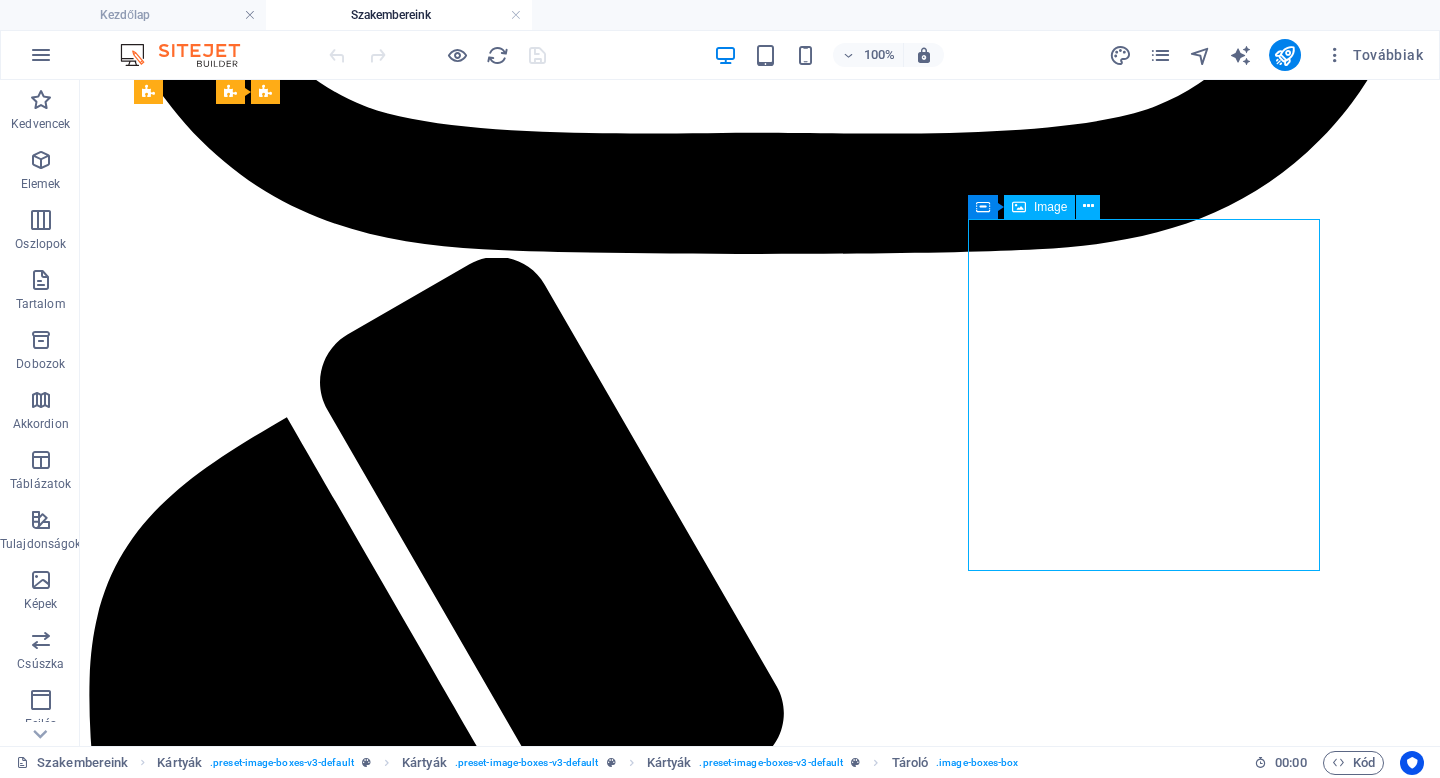 click at bounding box center (760, 34143) 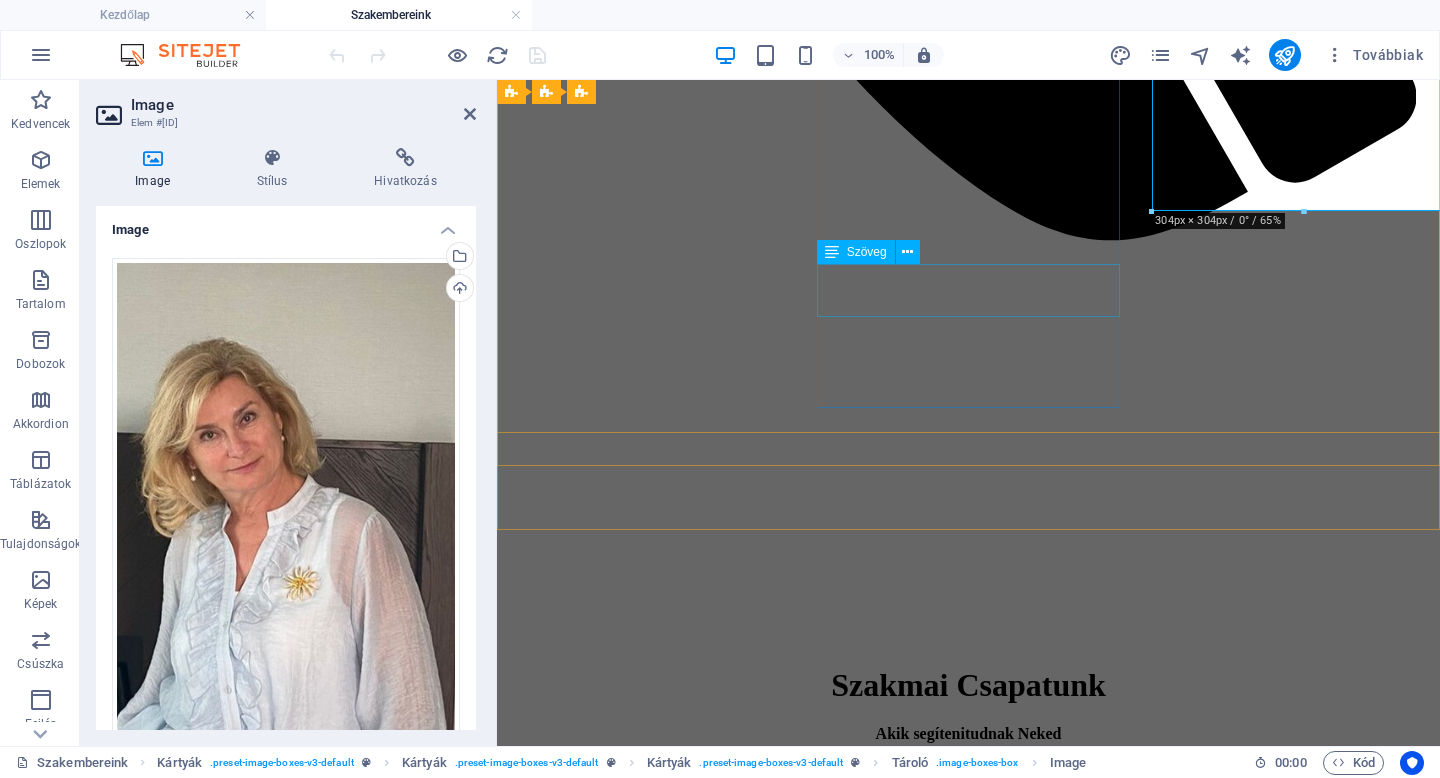 scroll, scrollTop: 4029, scrollLeft: 0, axis: vertical 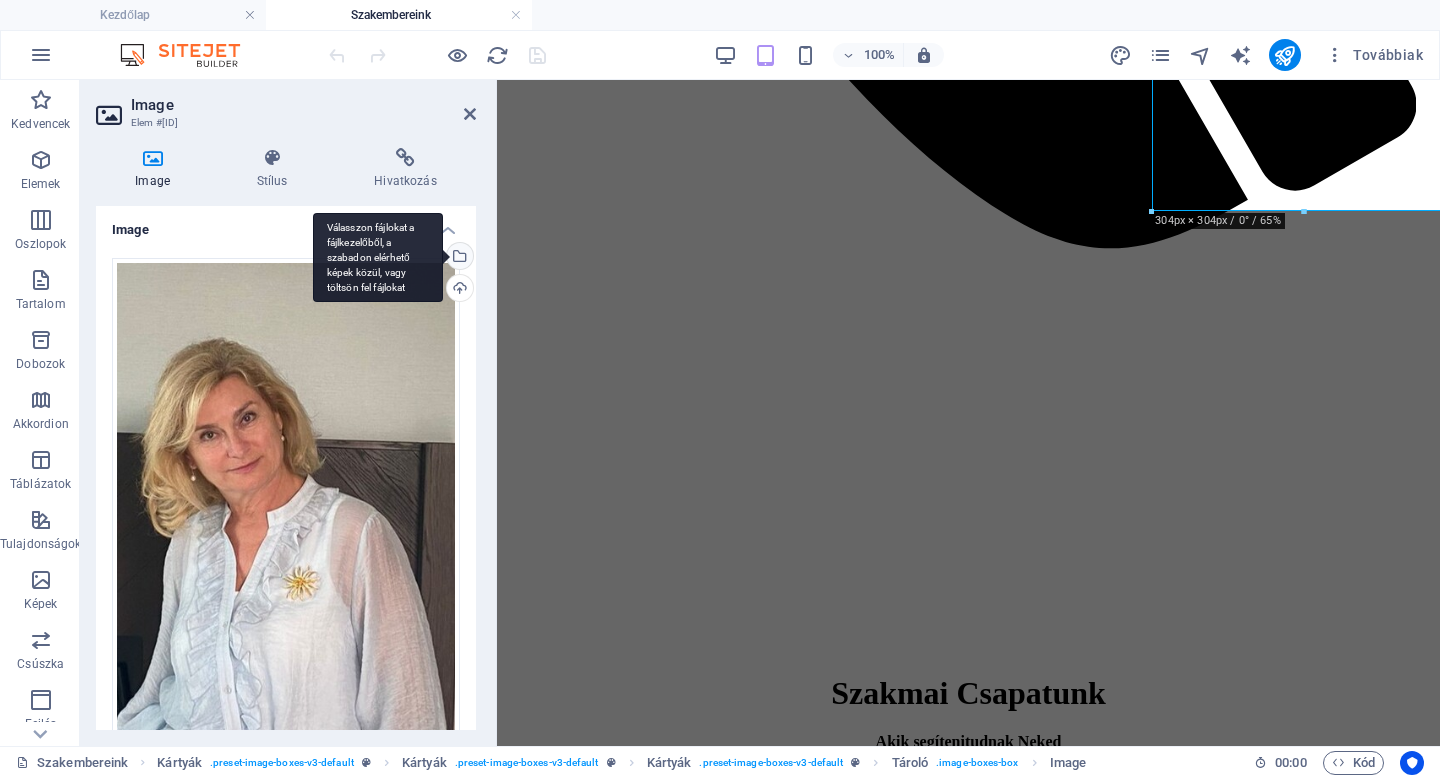 click on "Válasszon fájlokat a fájlkezelőből, a szabadon elérhető képek közül, vagy töltsön fel fájlokat" at bounding box center [458, 258] 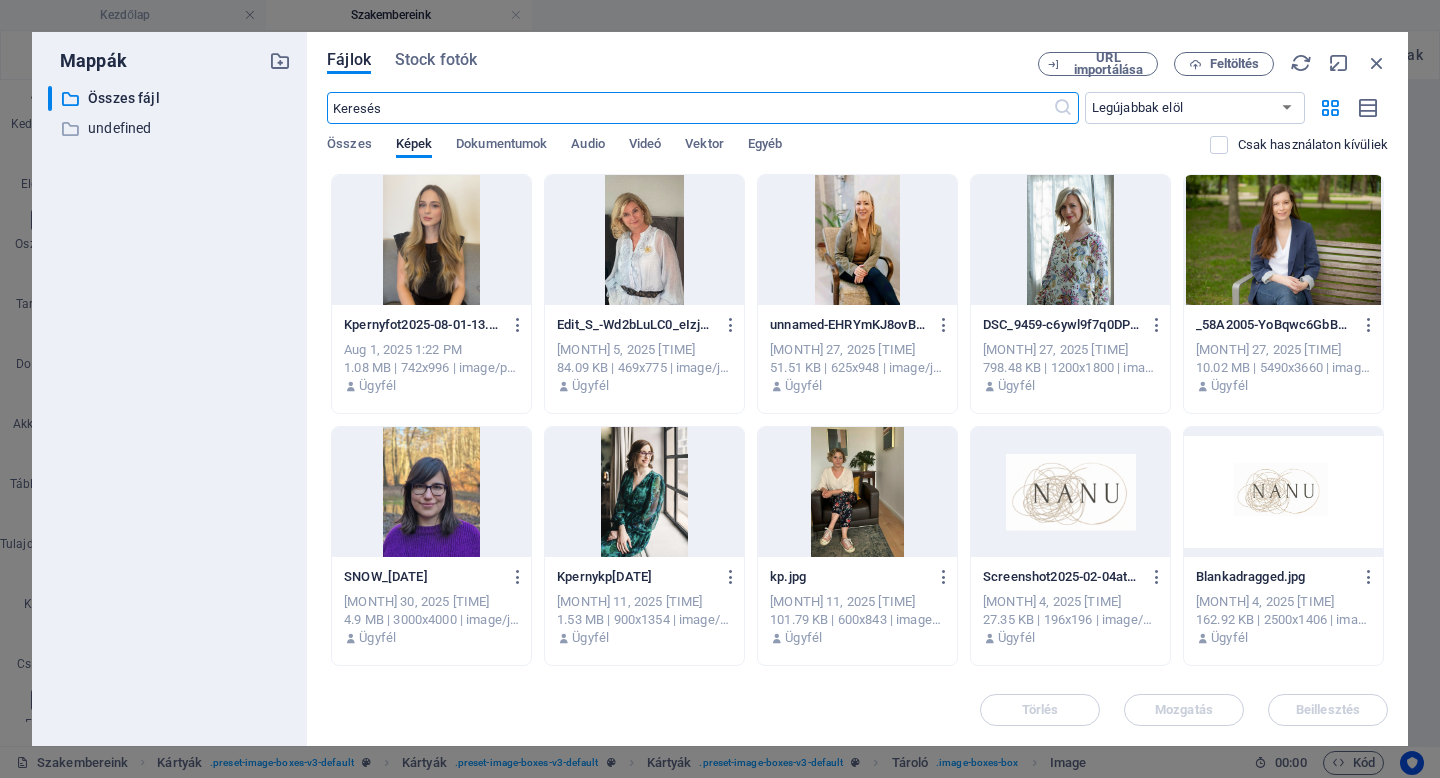 scroll, scrollTop: 14314, scrollLeft: 0, axis: vertical 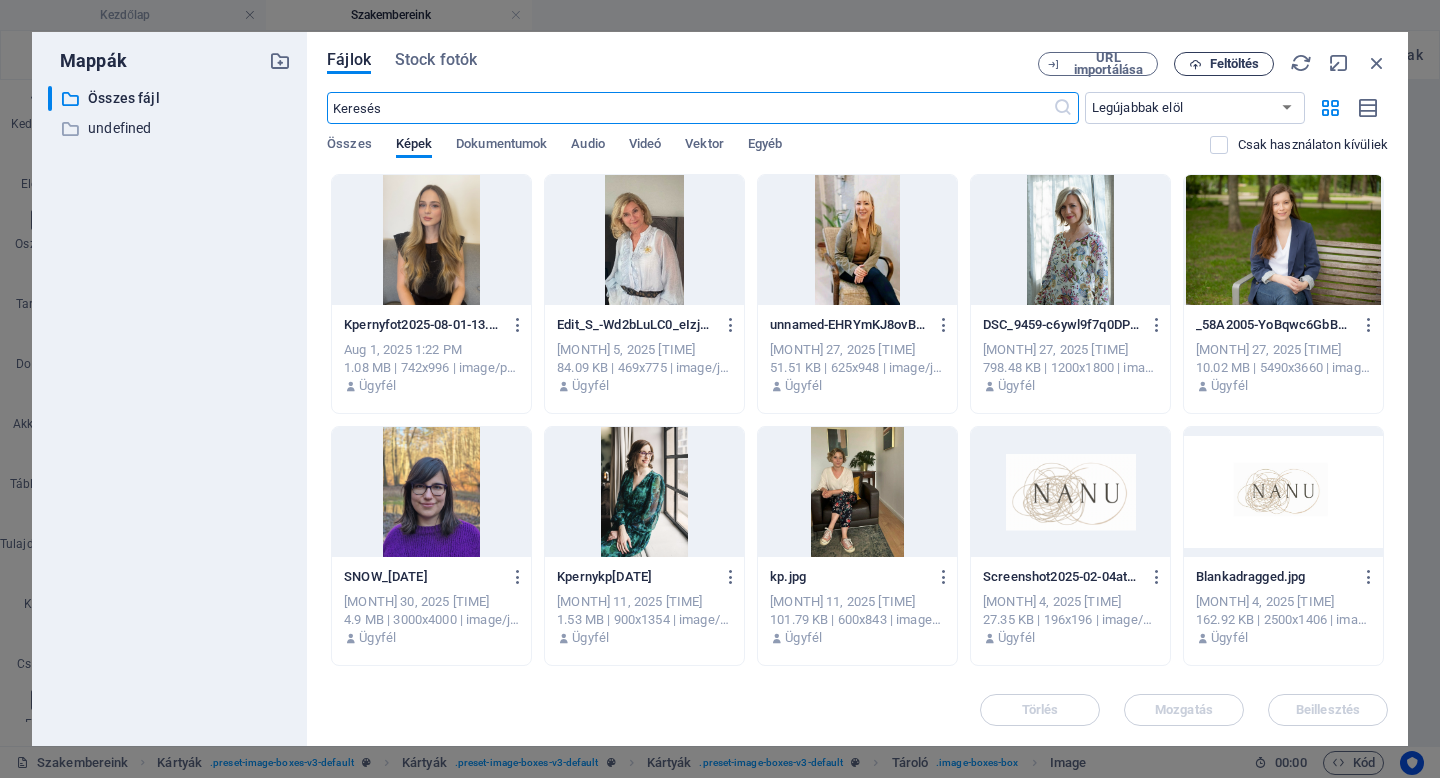 click on "Feltöltés" at bounding box center (1235, 64) 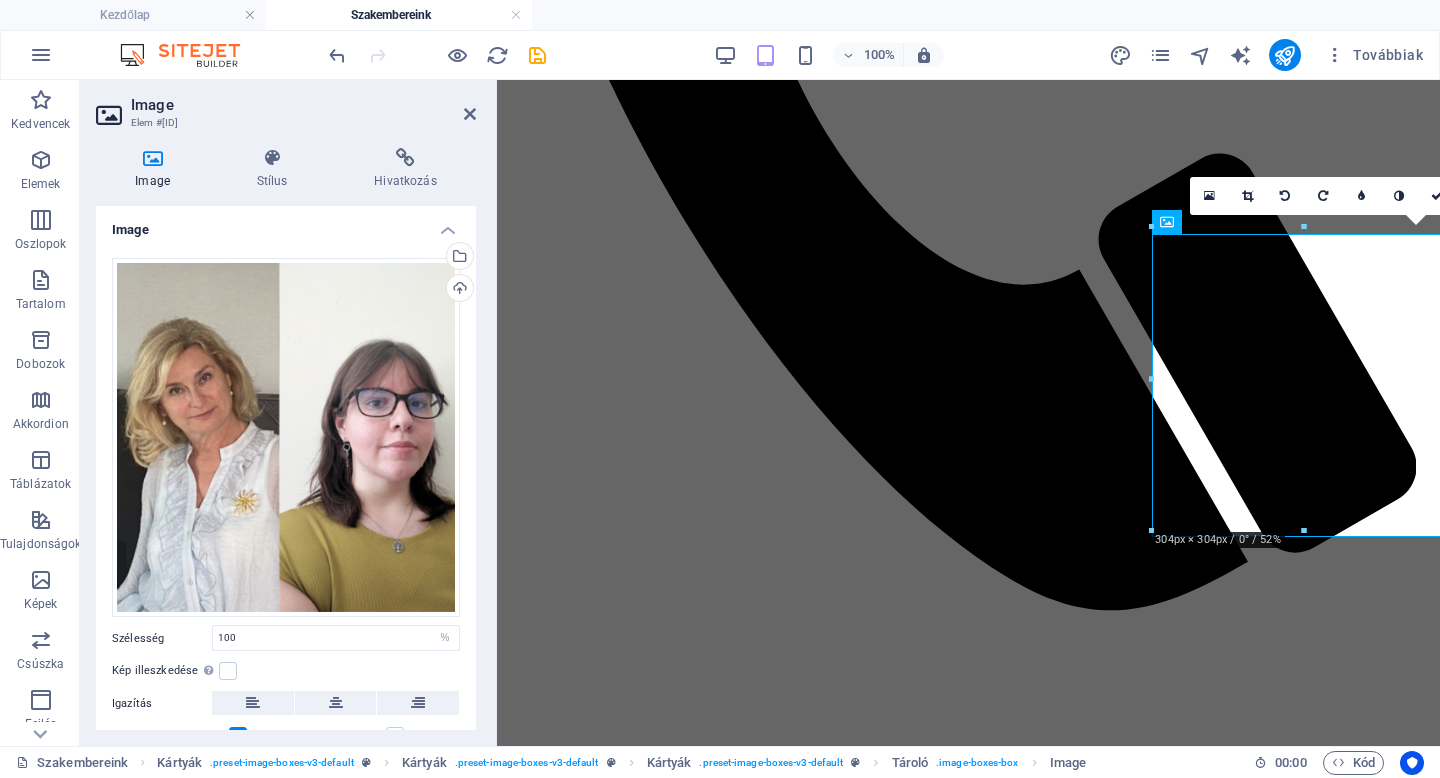 scroll, scrollTop: 3676, scrollLeft: 0, axis: vertical 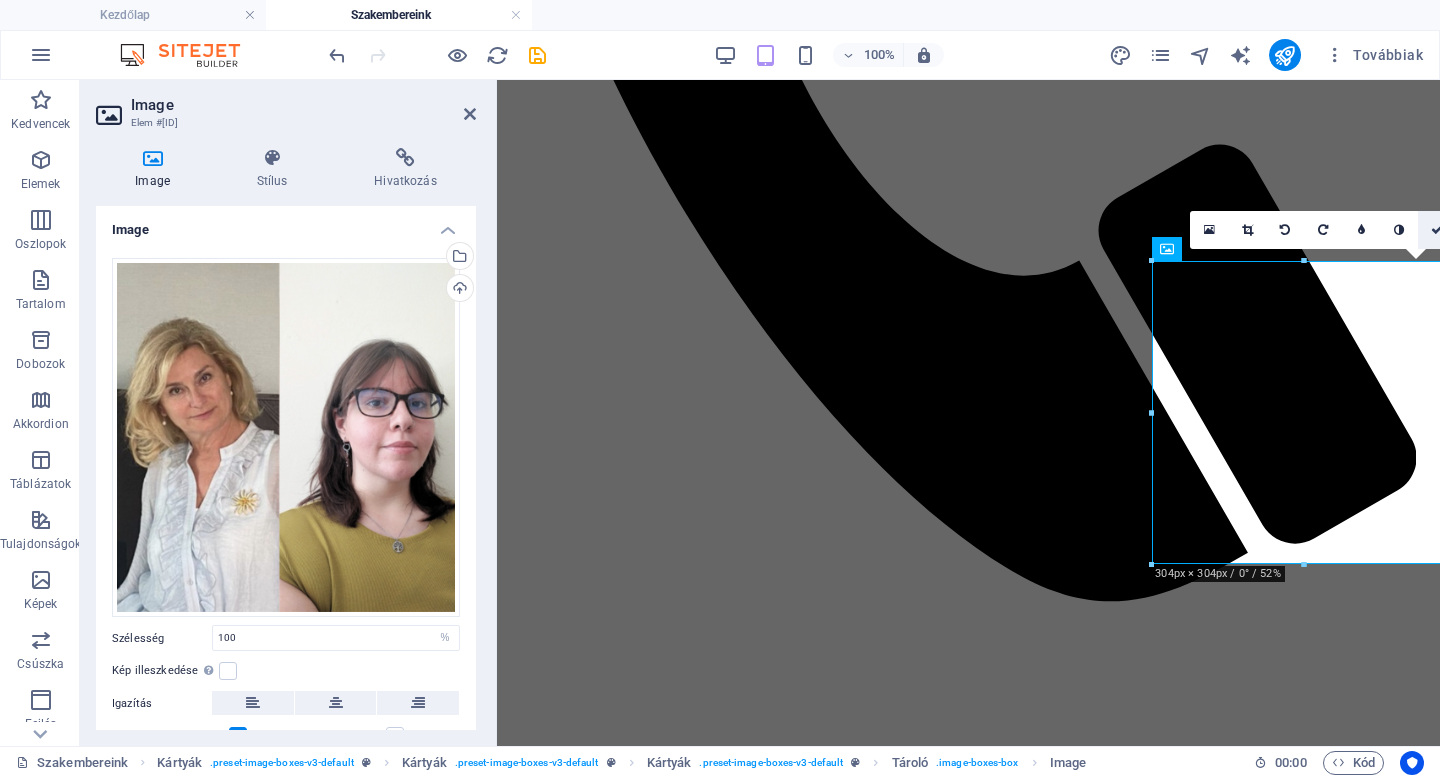 click at bounding box center (1437, 230) 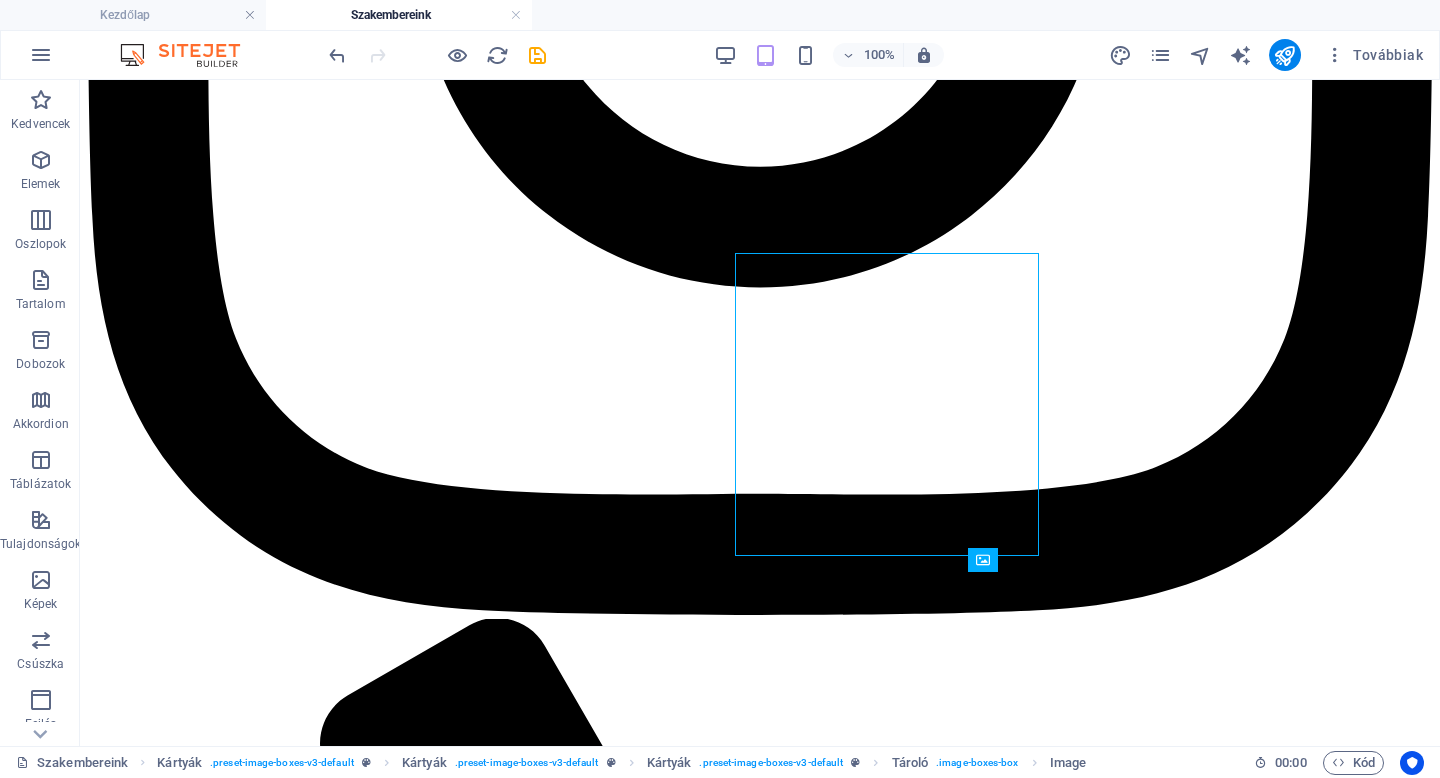 scroll, scrollTop: 3684, scrollLeft: 0, axis: vertical 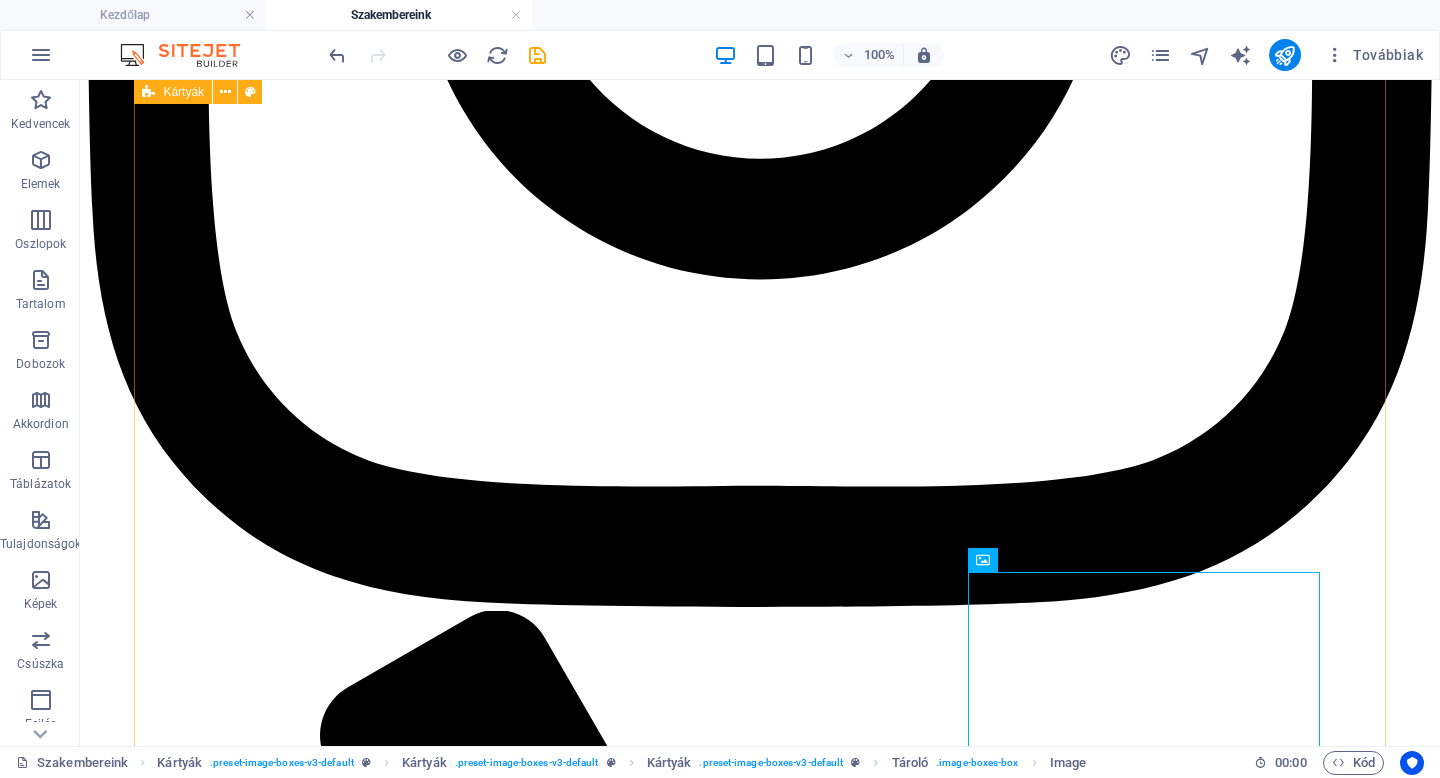 click on "[FIRST]. [LAST] Alapító, Szexuálpszichológiai szakpszichológus Bővebben [FIRST] [LAST] Klinikai gyermek szakpszichológus, pár- és családterapeuta, hipnoterapeuta Bővebben [FIRST] [LAST] Aktív-analitikus szemléletű tanácsadó, okleveles pszichológus, iskolapszichológus, tréner Bővebben [FIRST] [LAST] Okleveles pszichológus Bővebben [FIRST] [LAST] Okleveles pszichológus Bővebben [FIRST] [LAST] Okleveles pszichológus Bővebben [FIRST] [LAST] Szexuálpszichológiai szakpszichológus Bővebben [FIRST] [LAST] Okleveles pszichológus Bővebben [FIRST] [LAST] Okleveles pszichológus,  Autogén tréning gyakorlatvezető, képzésben lévő pár- és családterapeuta Bővebben [FIRST] [LAST] Gyermek-és ifjúsági klinikai és mentálhigiéniai szakpszichológus,  Pár-és családterapeuta Bővebben [FIRST] [LAST] Mentálhigiénés szakember,  Képzésben lévő pár- és családterapeuta Bővebben [FIRST] [LAST] [FIRST] [LAST] Okleveles pszichológus Bővebben Bővebben" at bounding box center [760, 19171] 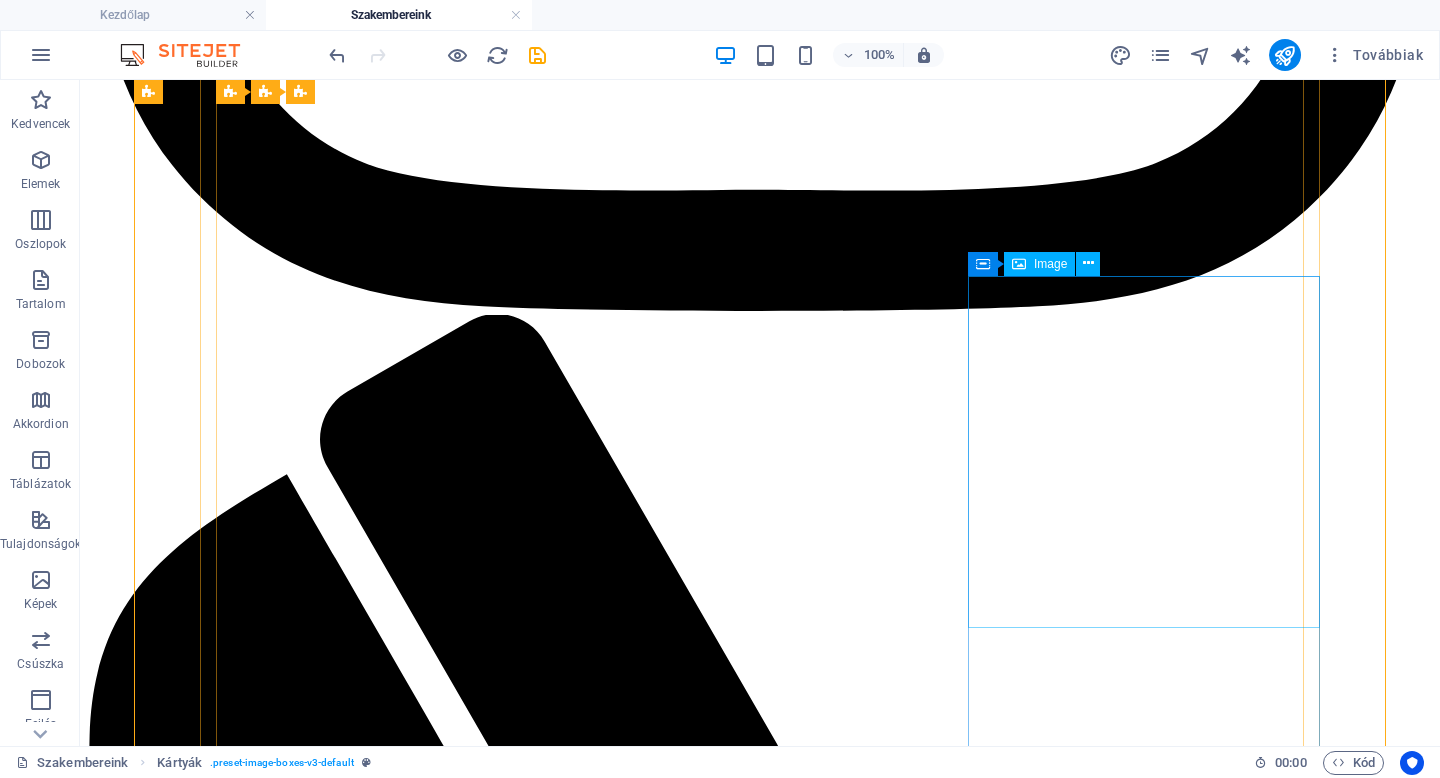 click at bounding box center (760, 34200) 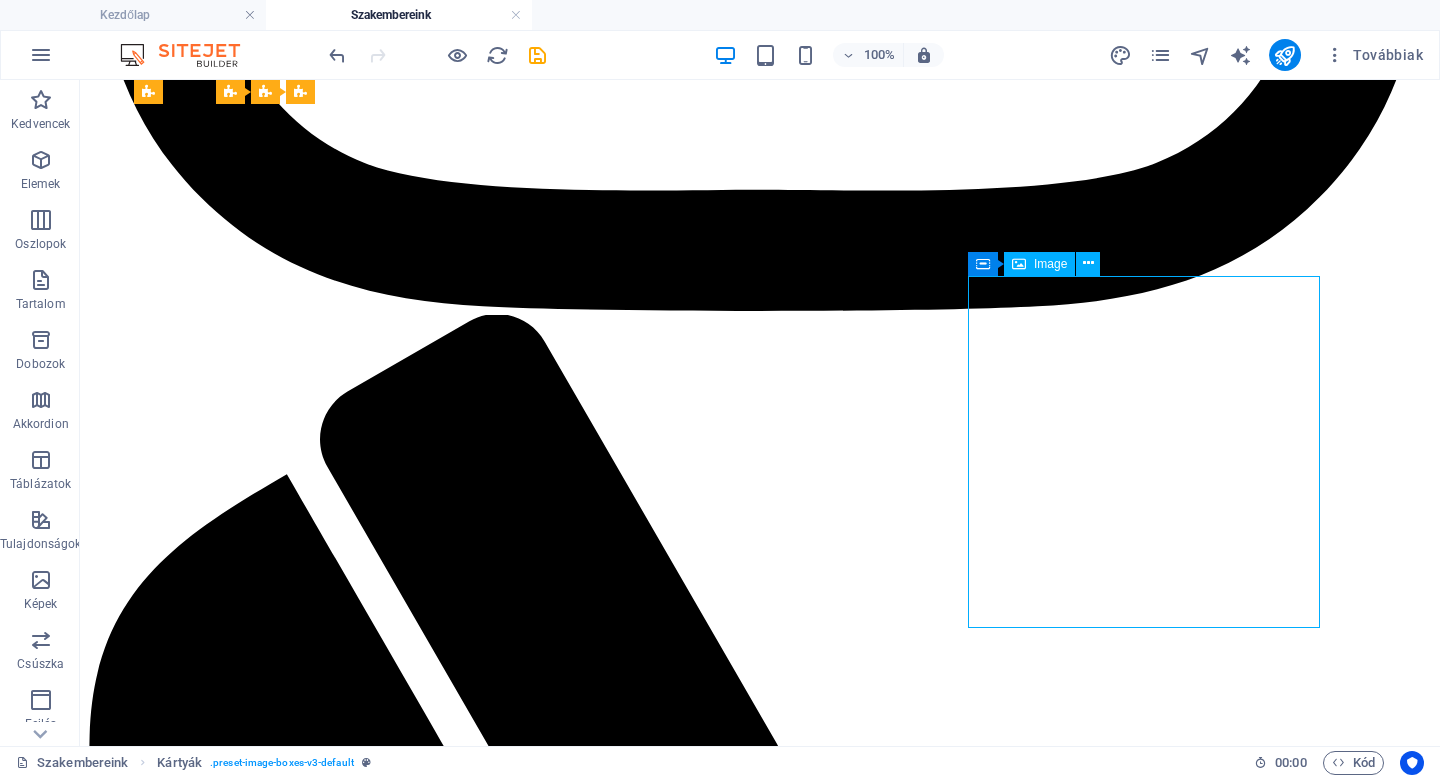 click at bounding box center [760, 34200] 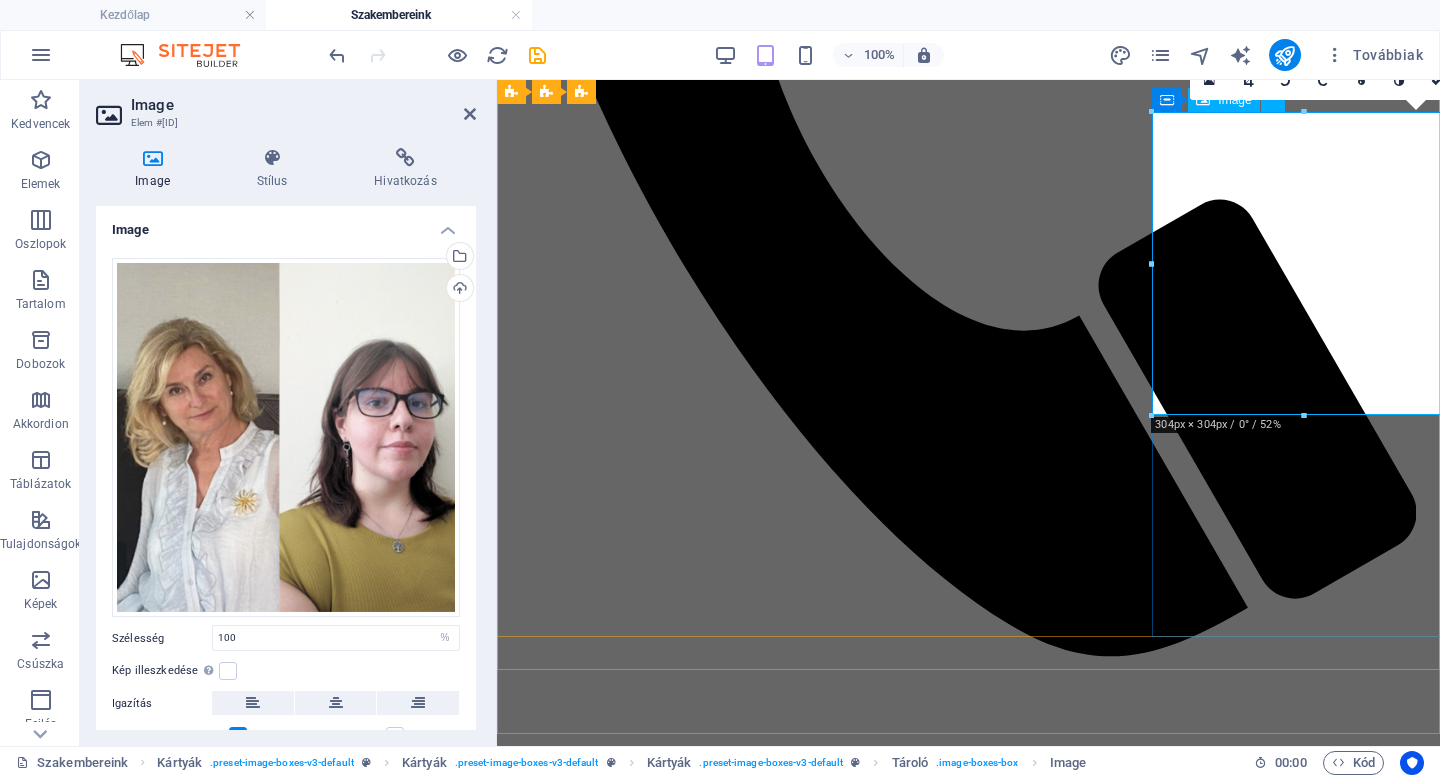 scroll, scrollTop: 3582, scrollLeft: 0, axis: vertical 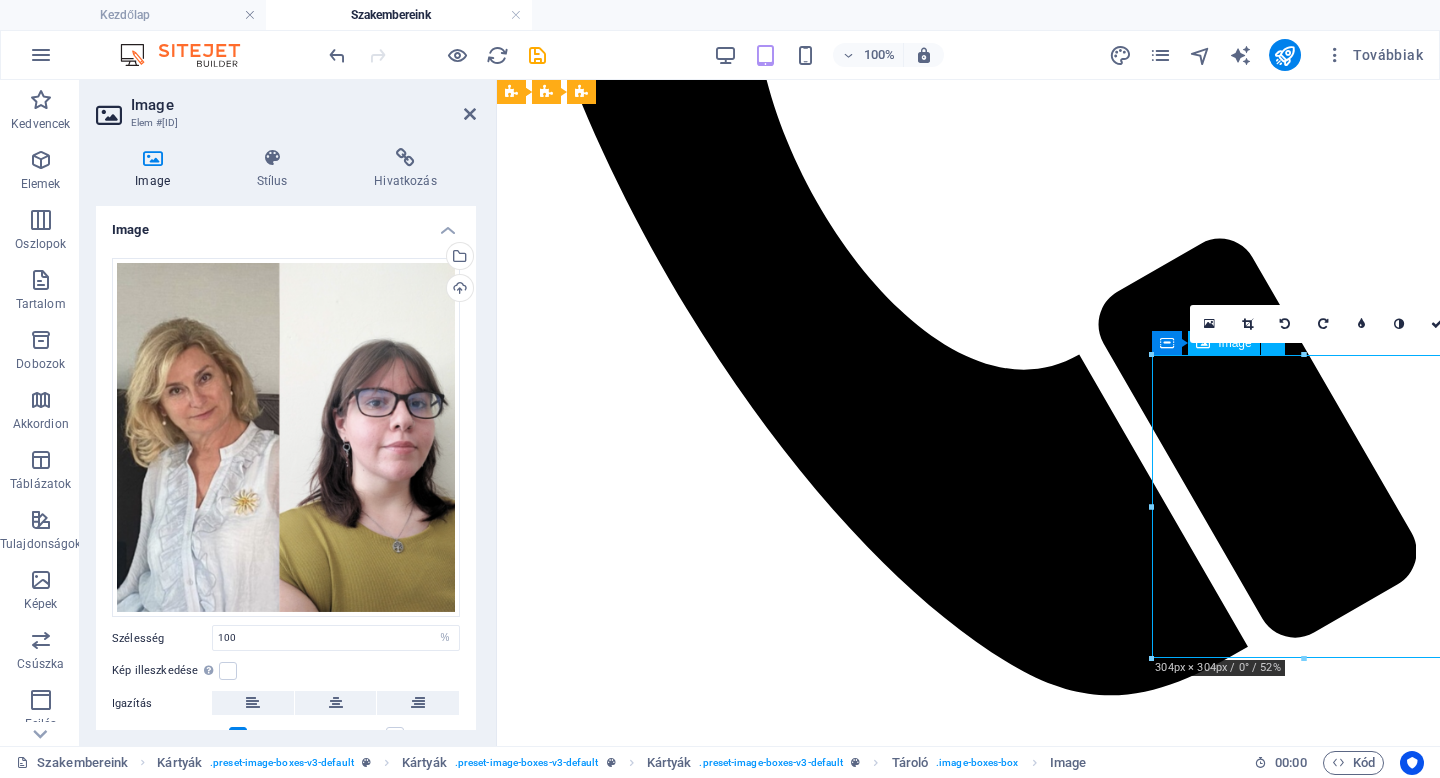 drag, startPoint x: 1349, startPoint y: 438, endPoint x: 1326, endPoint y: 438, distance: 23 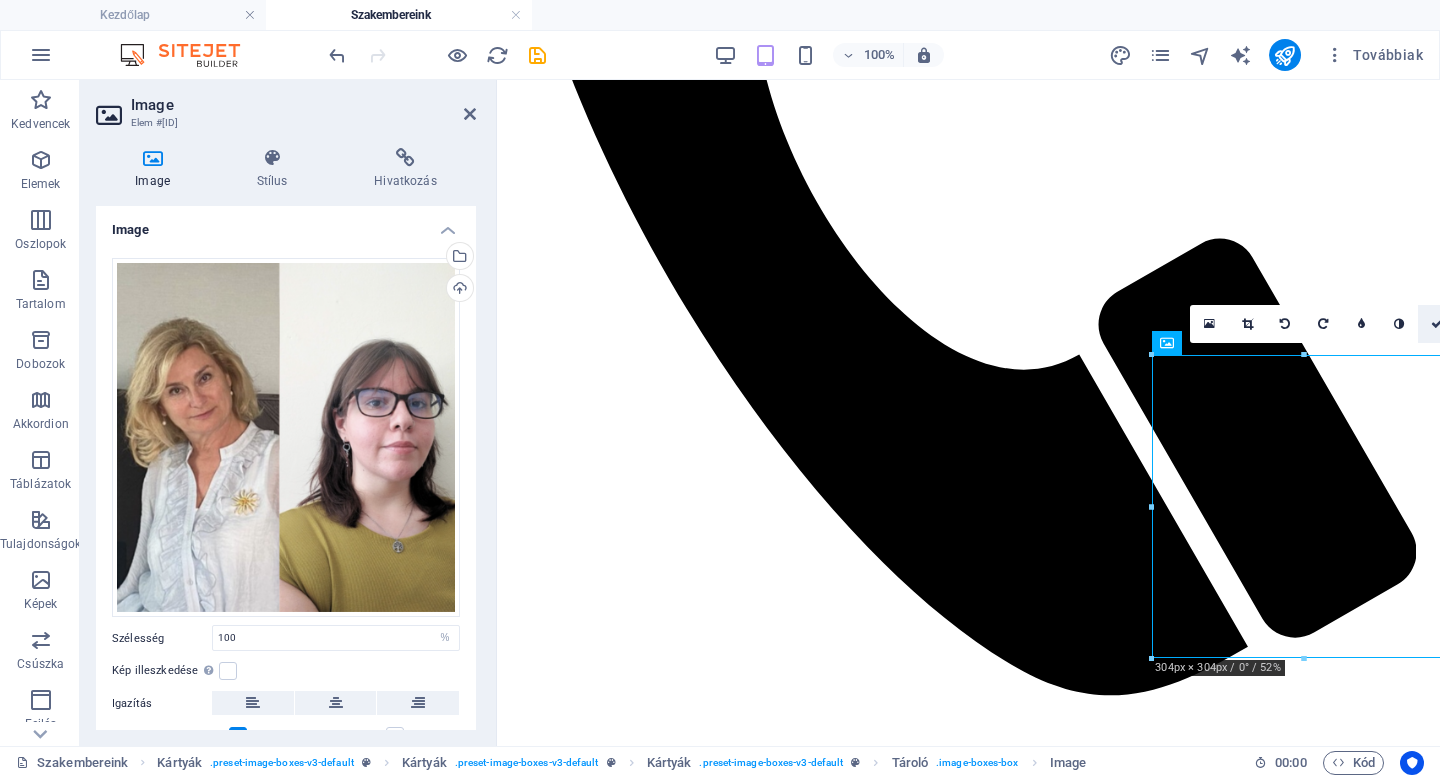 click at bounding box center [1437, 324] 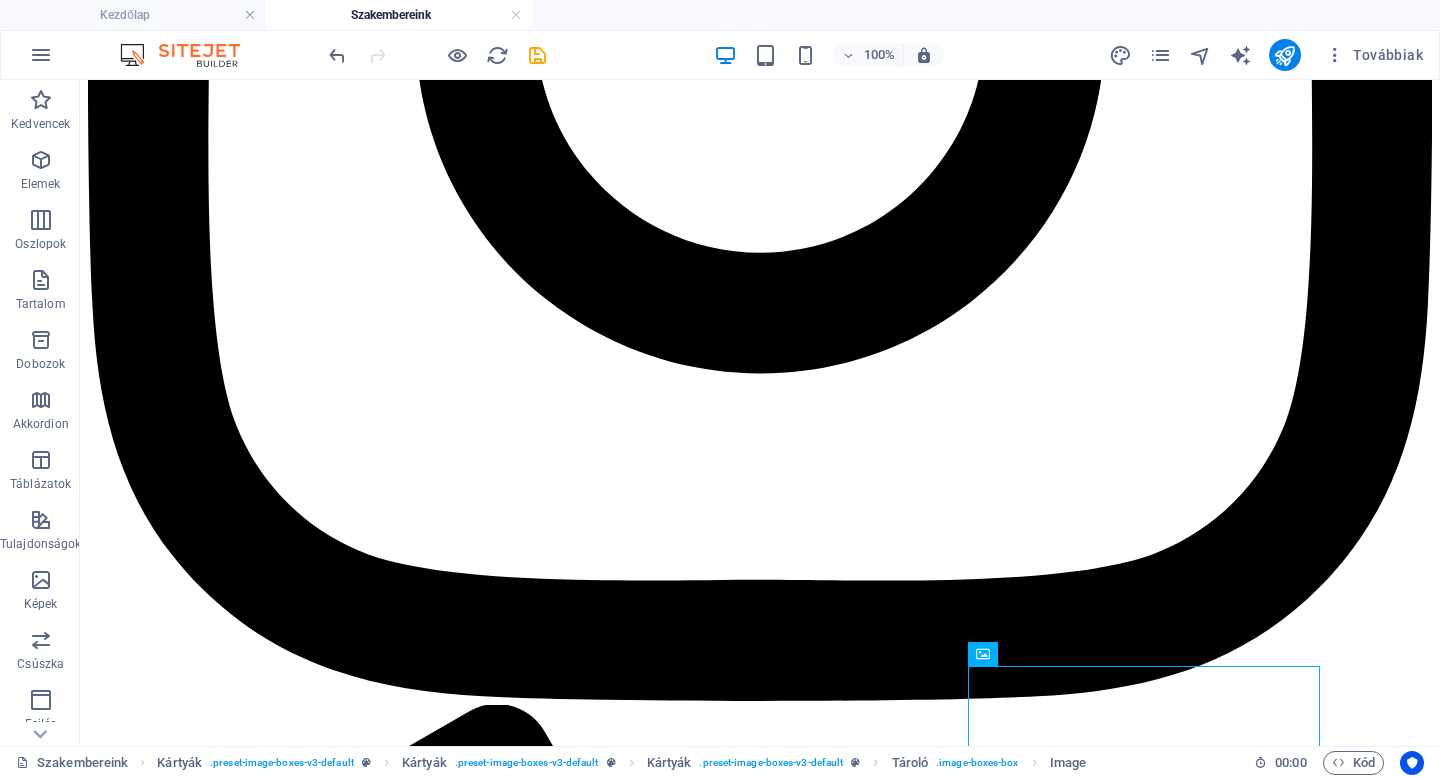 click on "Kezdőlap Rólunk Szakembereink Szobáink Kapcsolat Bejelentkezés Szakmai Csapatunk Akik segíteni  tudnak Neked [FIRST]. [LAST] Alapító, Szexuálpszichológiai szakpszichológus Bővebben [FIRST] [LAST] Klinikai gyermek szakpszichológus, pár- és családterapeuta, hipnoterapeuta Bővebben [FIRST] [LAST] Aktív-analitikus szemléletű tanácsadó, okleveles pszichológus, iskolapszichológus, tréner Bővebben [FIRST] [LAST] Okleveles pszichológus Bővebben [FIRST] [LAST] Okleveles pszichológus Bővebben [FIRST] [LAST] Okleveles pszichológus Bővebben [FIRST] [LAST] Szexuálpszichológiai szakpszichológus Bővebben [FIRST] [LAST] Okleveles pszichológus Bővebben [FIRST] [LAST] Okleveles pszichológus,  Autogén tréning gyakorlatvezető, képzésben lévő pár- és családterapeuta Bővebben [FIRST] [LAST] Gyermek-és ifjúsági klinikai és mentálhigiéniai szakpszichológus,  Pár-és családterapeuta Bővebben [FIRST] [LAST] Mentálhigiénés szakember,  Képzésben lévő pár- és Cím" at bounding box center (760, 20543) 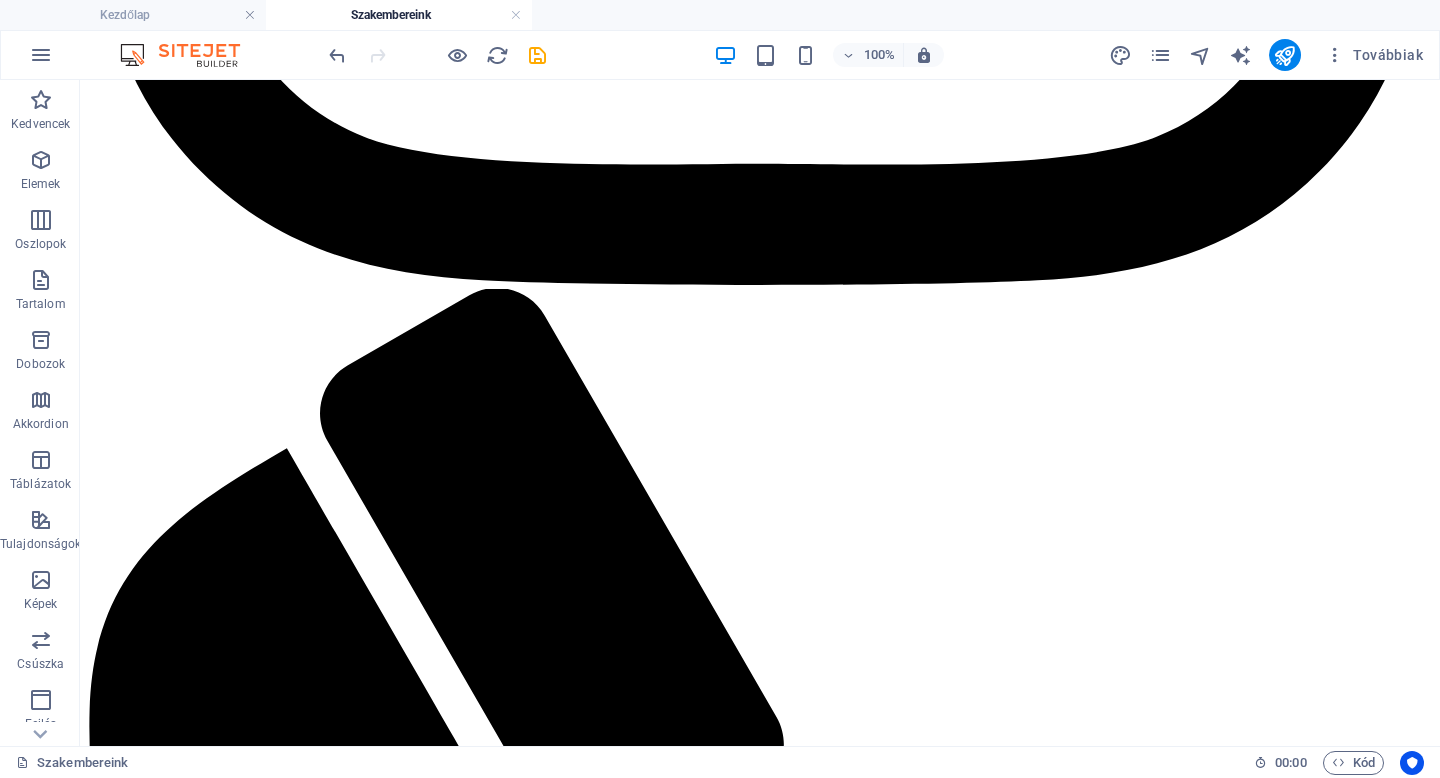 scroll, scrollTop: 4012, scrollLeft: 0, axis: vertical 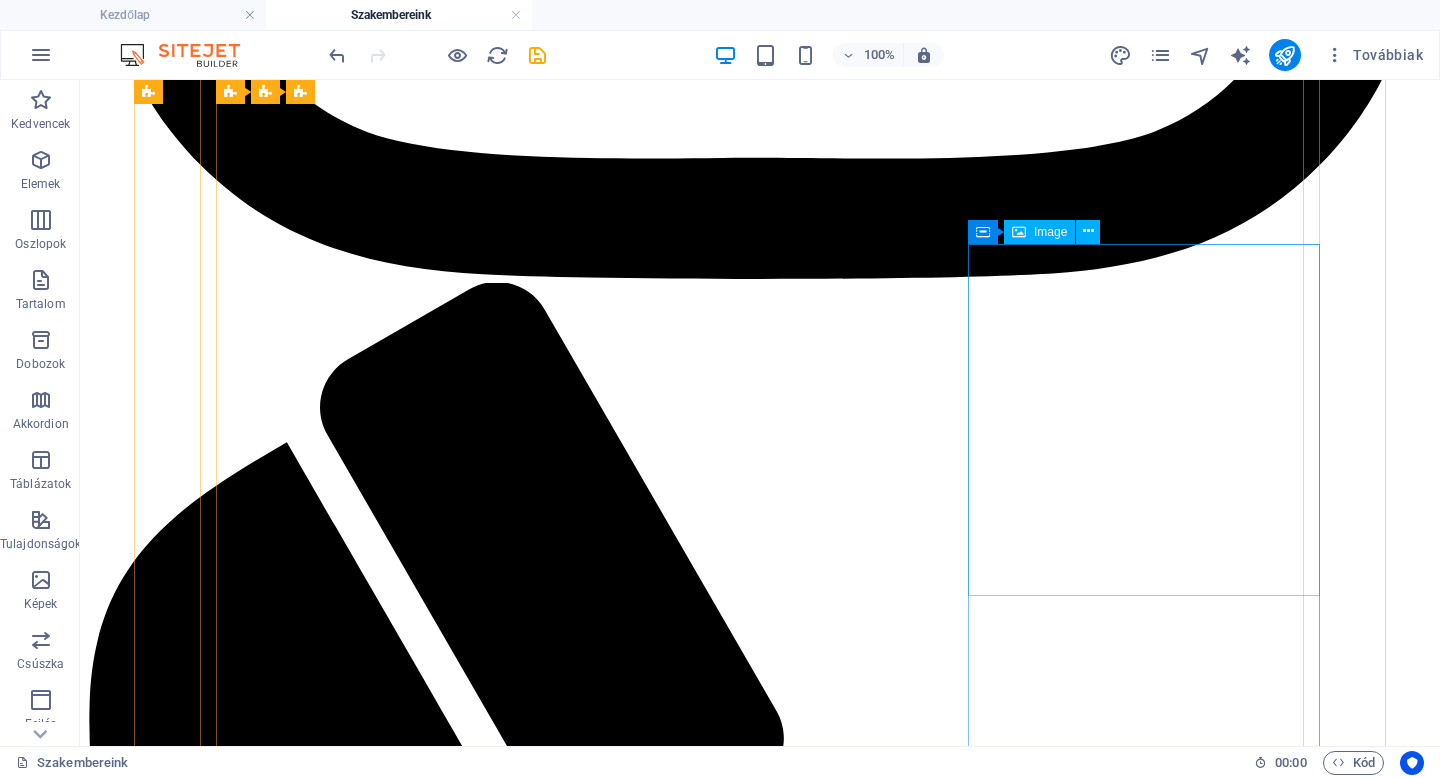 click at bounding box center [760, 34168] 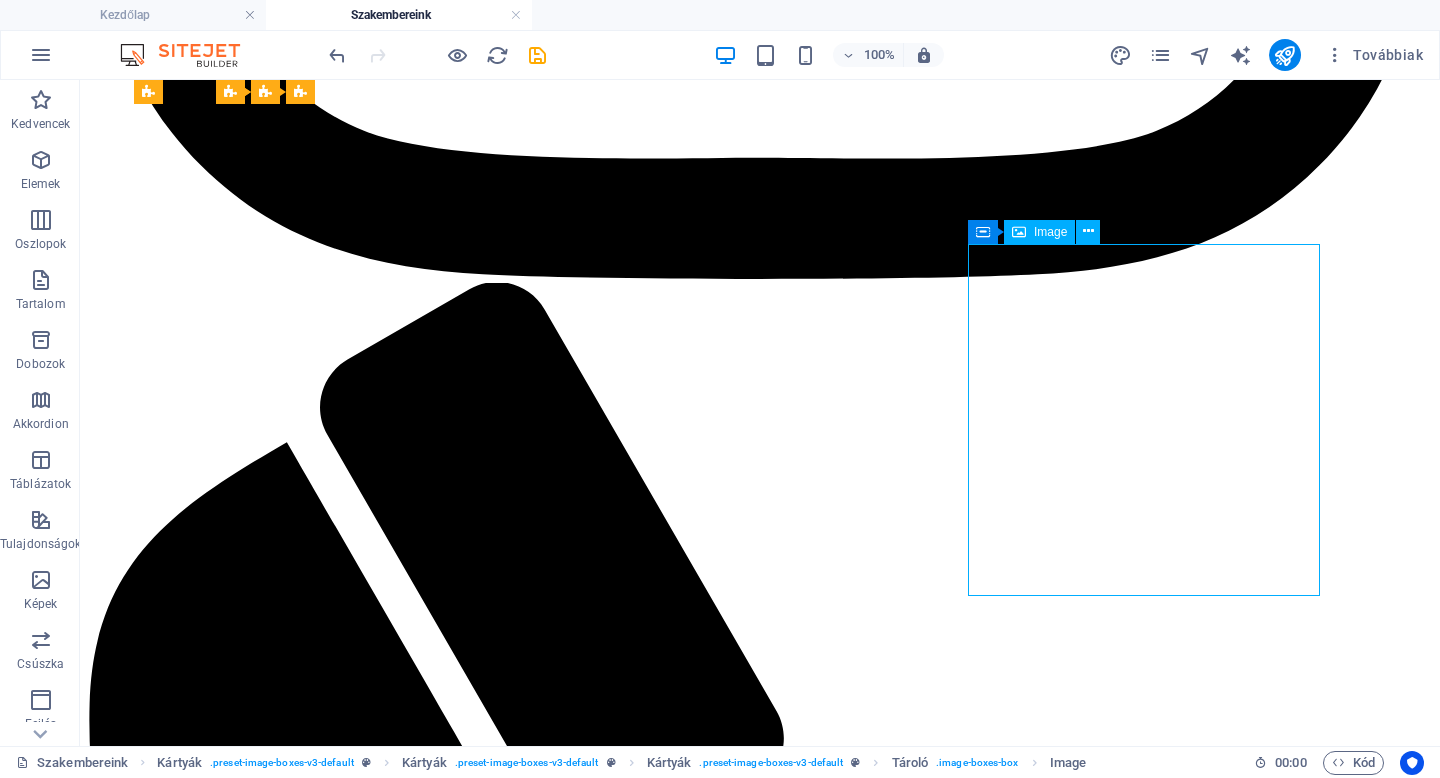 click at bounding box center (760, 34168) 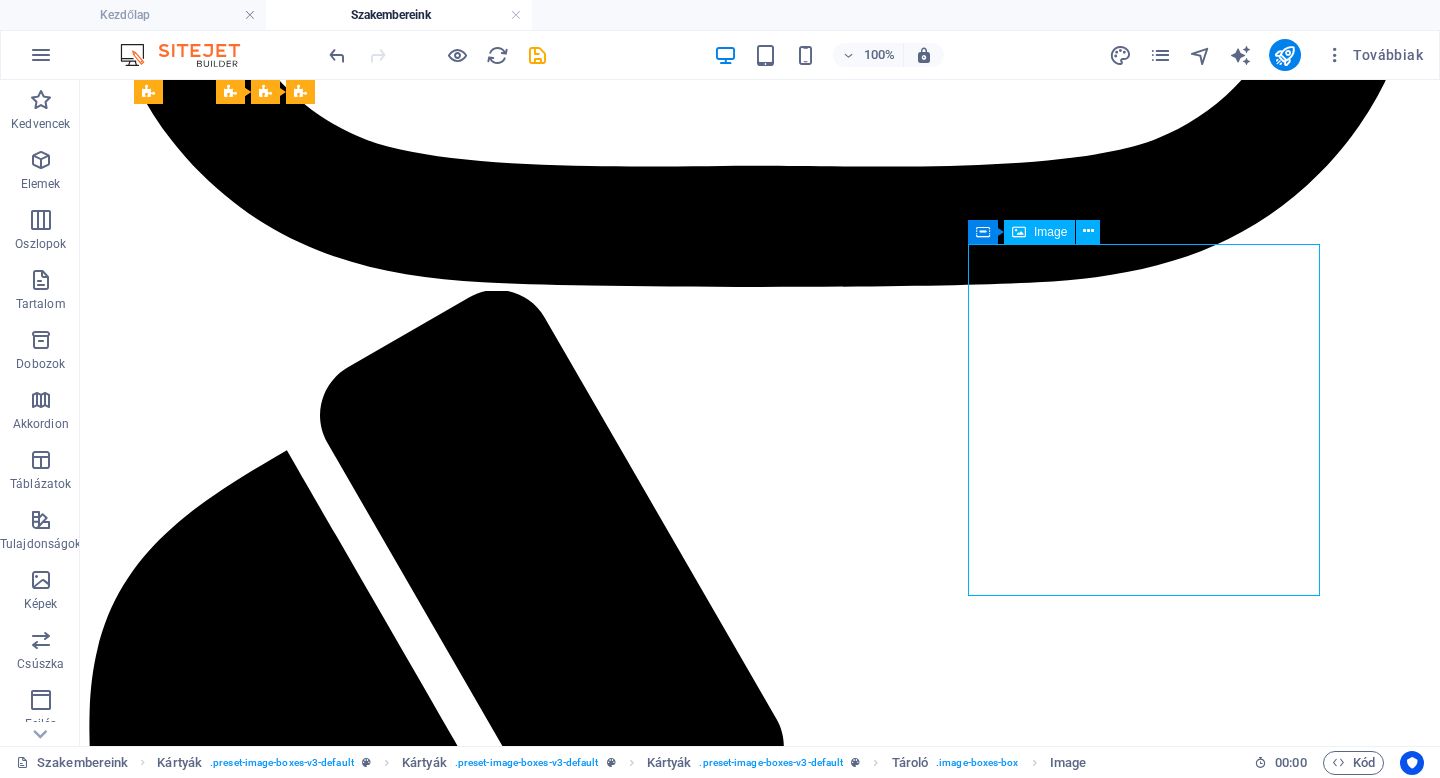 select on "%" 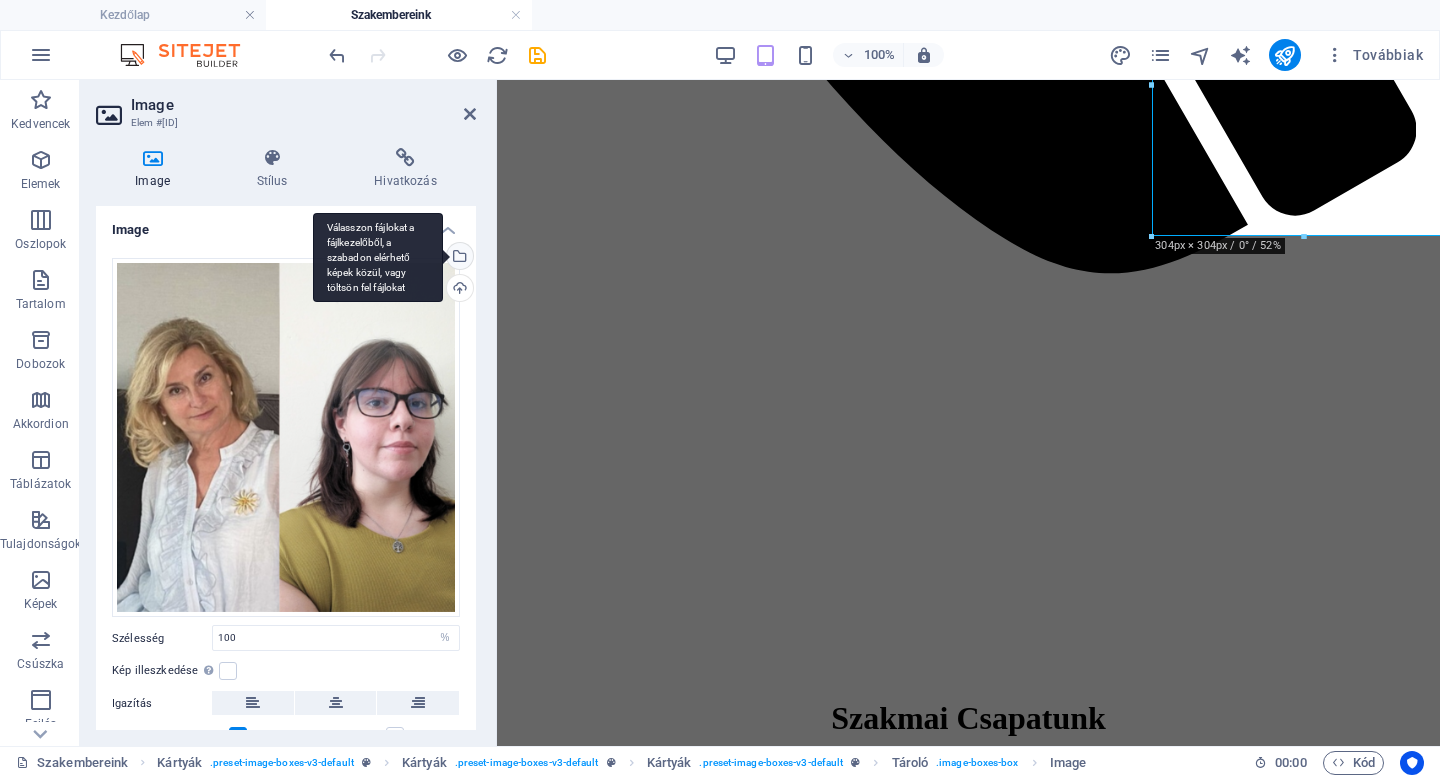 click on "Válasszon fájlokat a fájlkezelőből, a szabadon elérhető képek közül, vagy töltsön fel fájlokat" at bounding box center (458, 258) 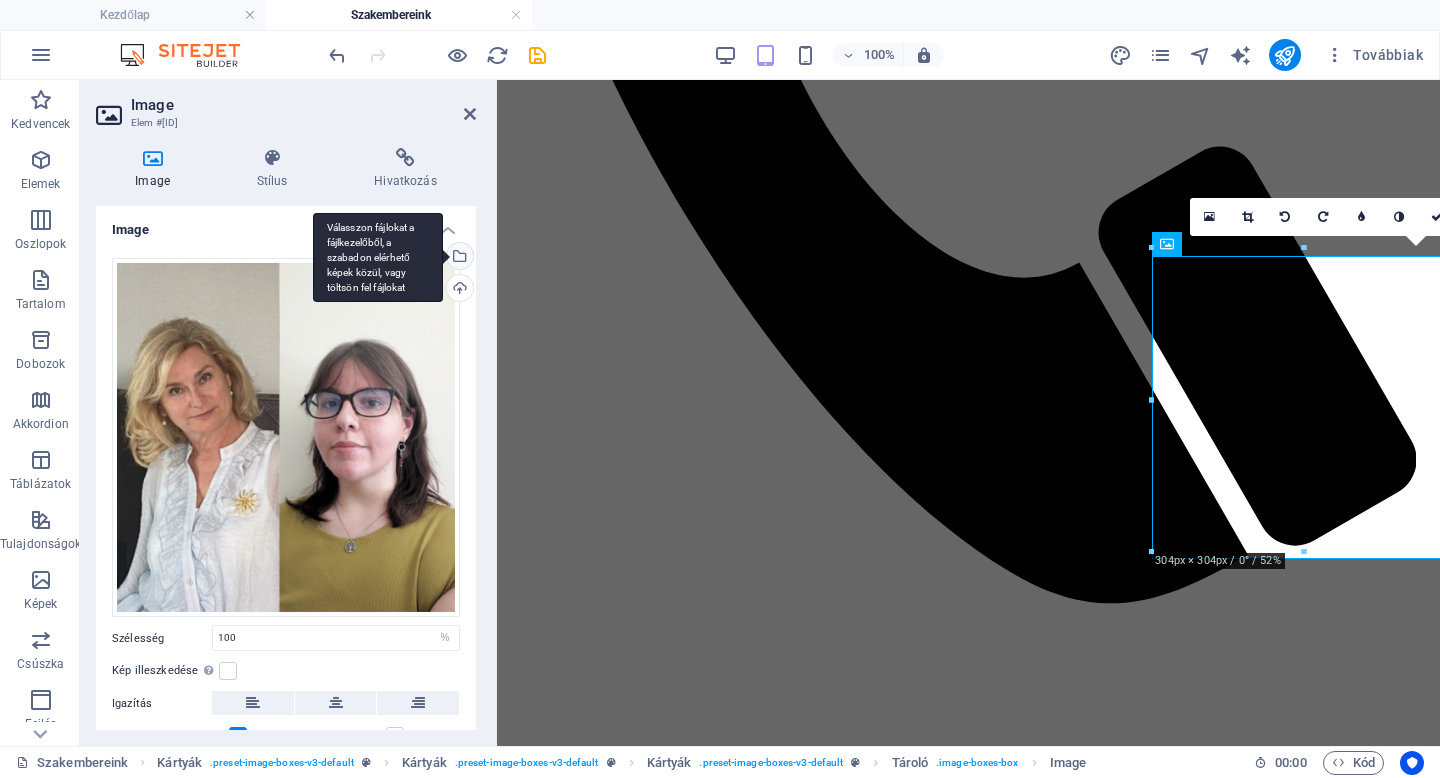 scroll, scrollTop: 3676, scrollLeft: 0, axis: vertical 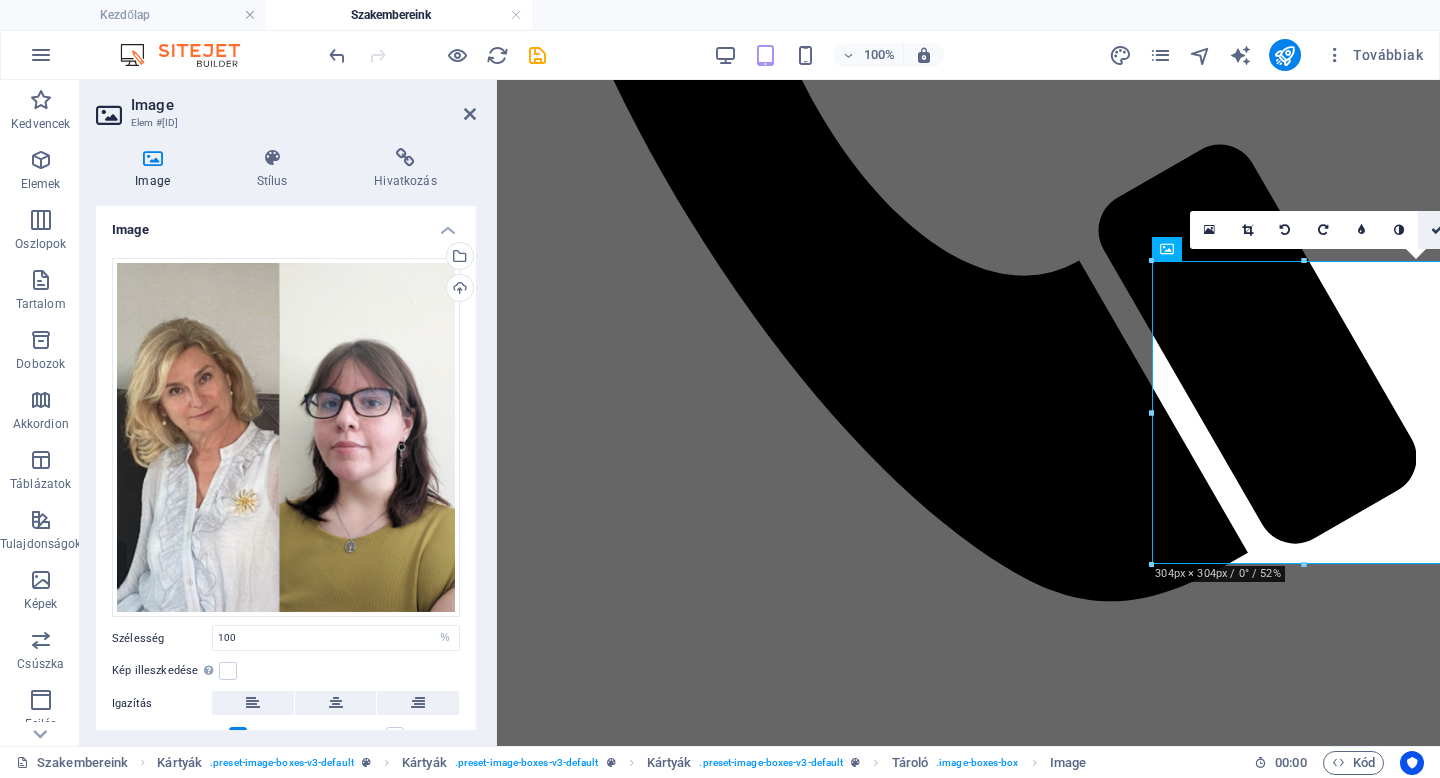 click at bounding box center (1437, 230) 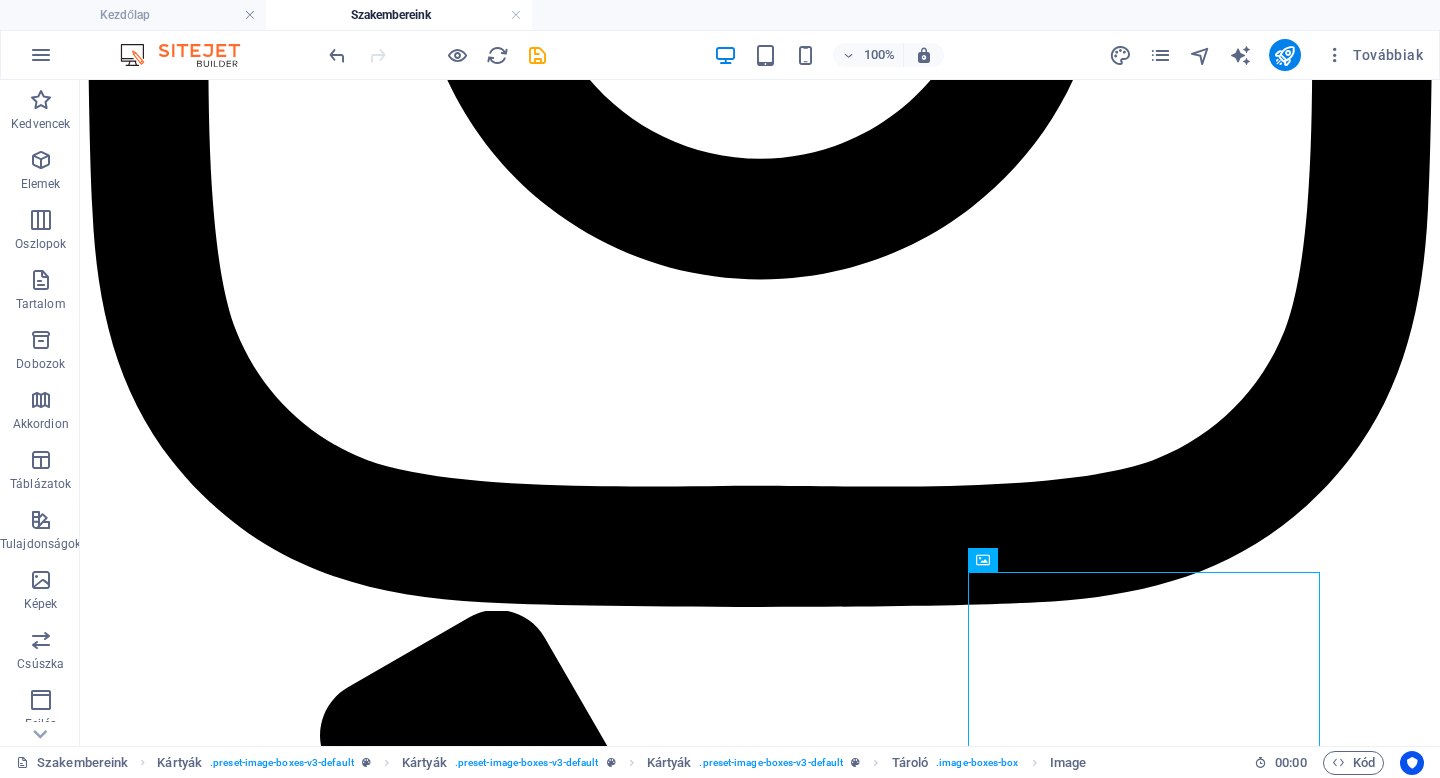 click on "Kezdőlap Rólunk Szakembereink Szobáink Kapcsolat Bejelentkezés Szakmai Csapatunk Akik segíteni  tudnak Neked [FIRST]. [LAST] Alapító, Szexuálpszichológiai szakpszichológus Bővebben [FIRST] [LAST] Klinikai gyermek szakpszichológus, pár- és családterapeuta, hipnoterapeuta Bővebben [FIRST] [LAST] Aktív-analitikus szemléletű tanácsadó, okleveles pszichológus, iskolapszichológus, tréner Bővebben [FIRST] [LAST] Okleveles pszichológus Bővebben [FIRST] [LAST] Okleveles pszichológus Bővebben [FIRST] [LAST] Okleveles pszichológus Bővebben [FIRST] [LAST] Szexuálpszichológiai szakpszichológus Bővebben [FIRST] [LAST] Okleveles pszichológus Bővebben [FIRST] [LAST] Okleveles pszichológus,  Autogén tréning gyakorlatvezető, képzésben lévő pár- és családterapeuta Bővebben [FIRST] [LAST] Gyermek-és ifjúsági klinikai és mentálhigiéniai szakpszichológus,  Pár-és családterapeuta Bővebben [FIRST] [LAST] Mentálhigiénés szakember,  Képzésben lévő pár- és Cím" at bounding box center (760, 20449) 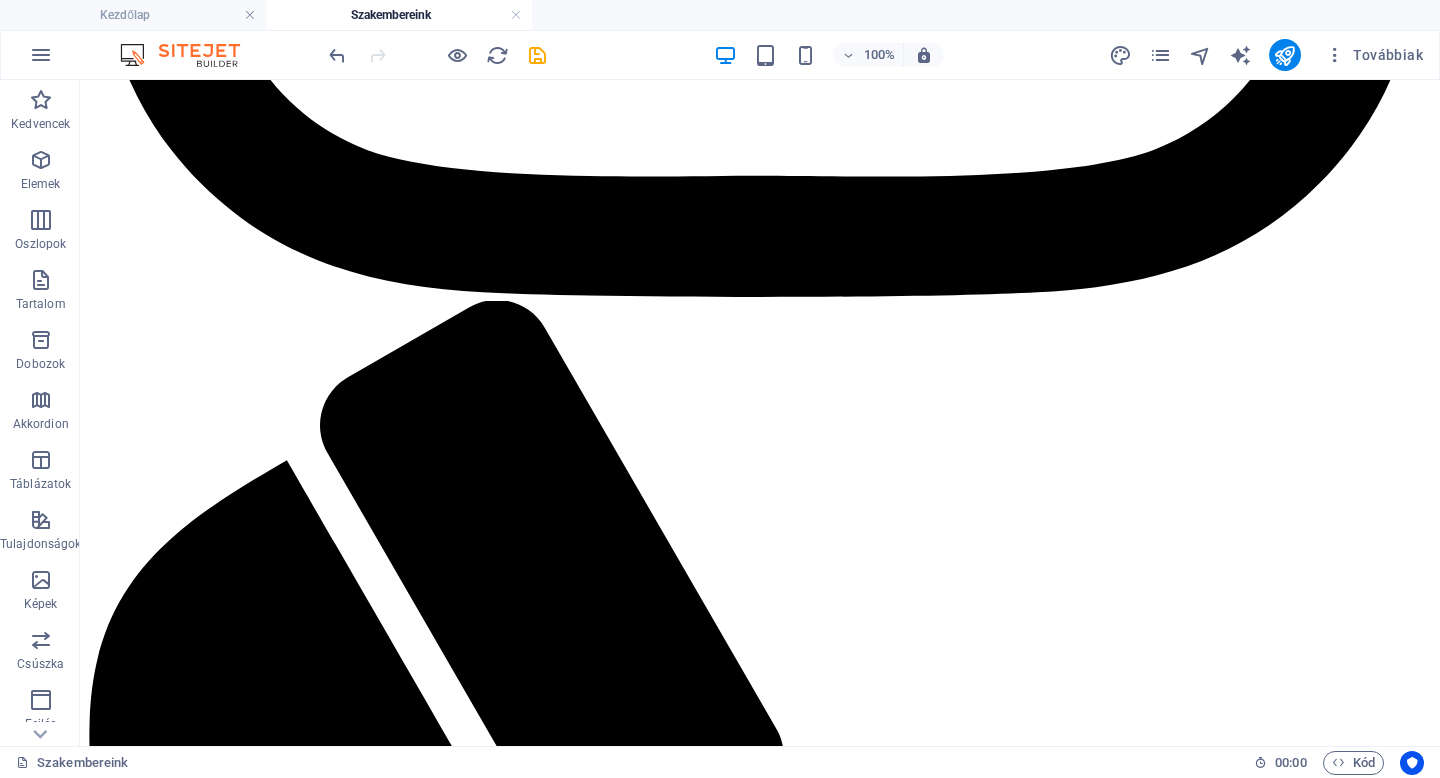 scroll, scrollTop: 3996, scrollLeft: 0, axis: vertical 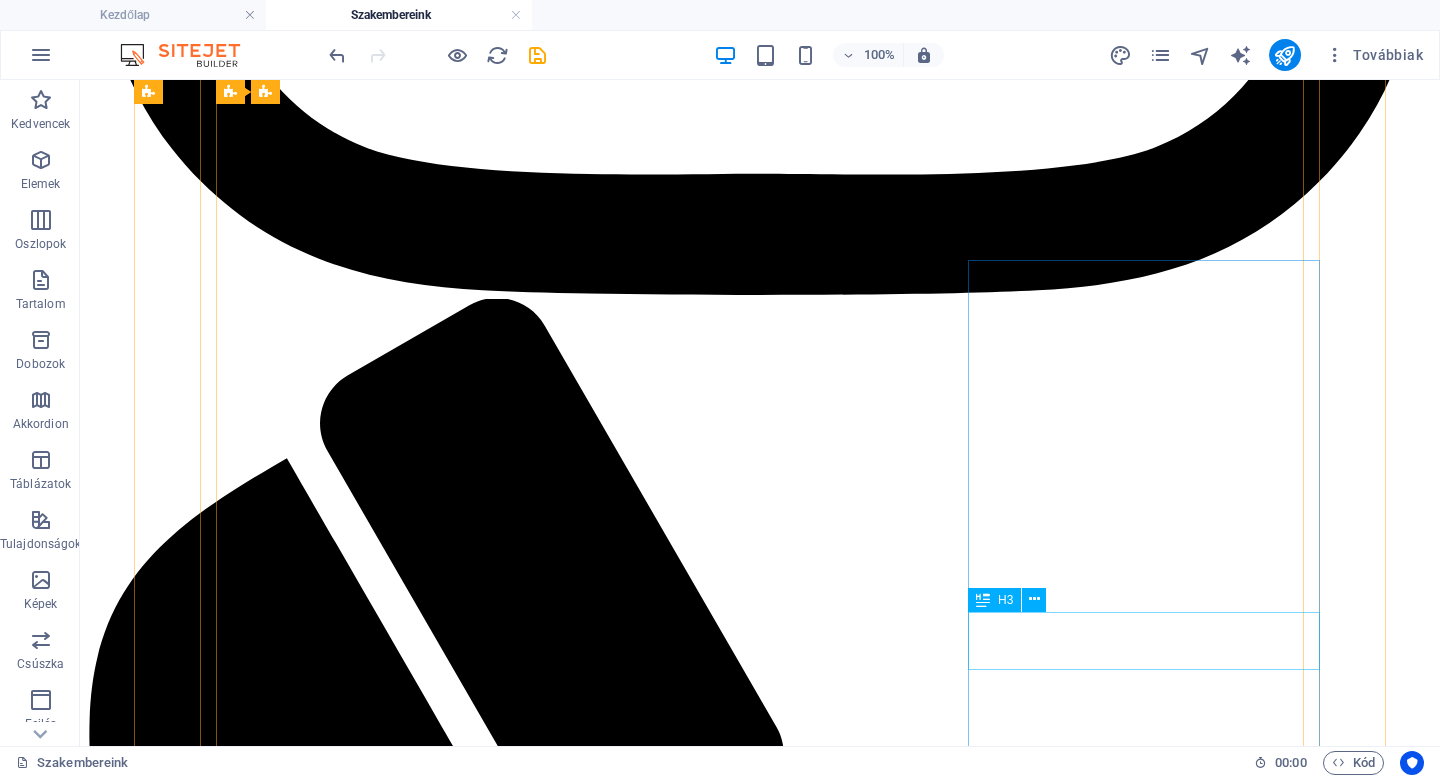 click on "Dr. [LAST] [FIRST]" at bounding box center (760, 34887) 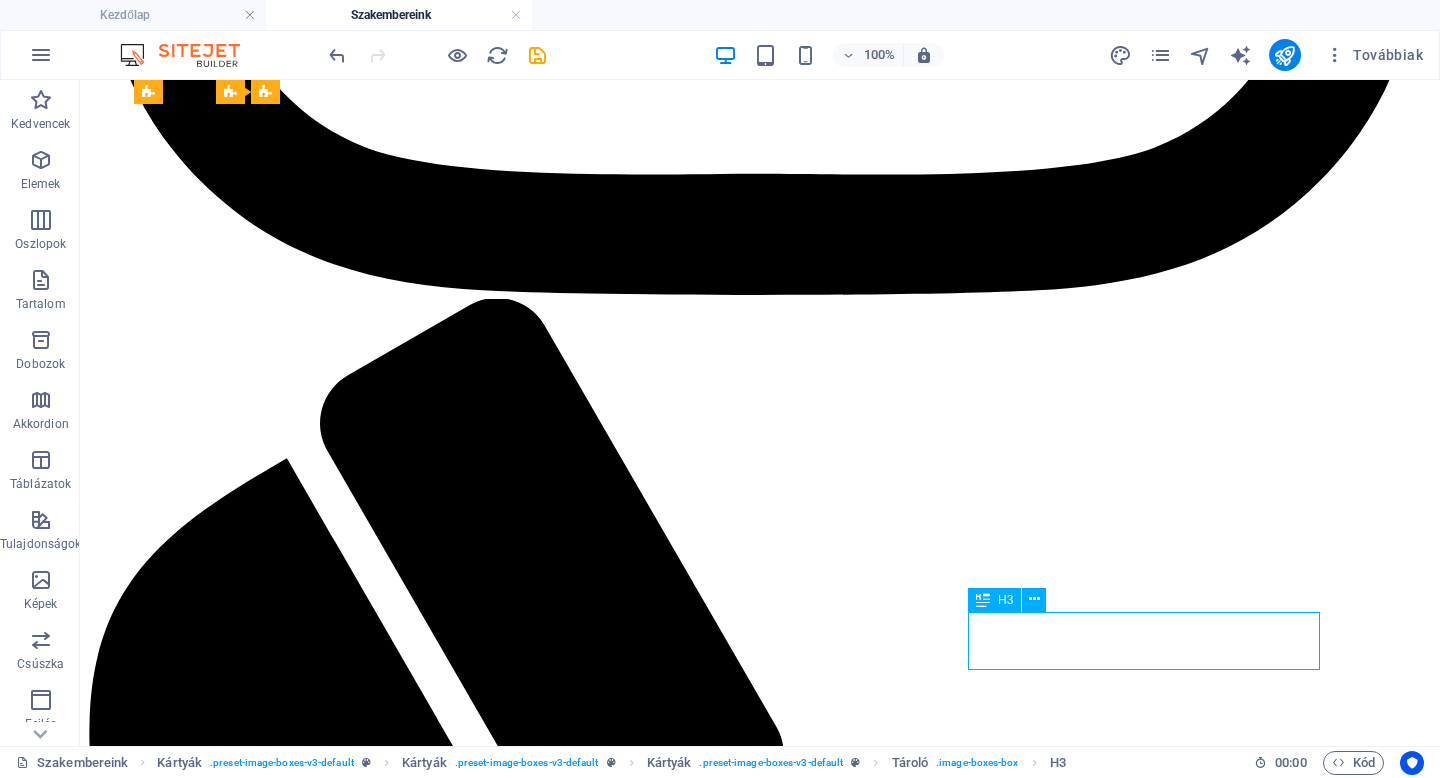 click on "Dr. [LAST] [FIRST]" at bounding box center (760, 34887) 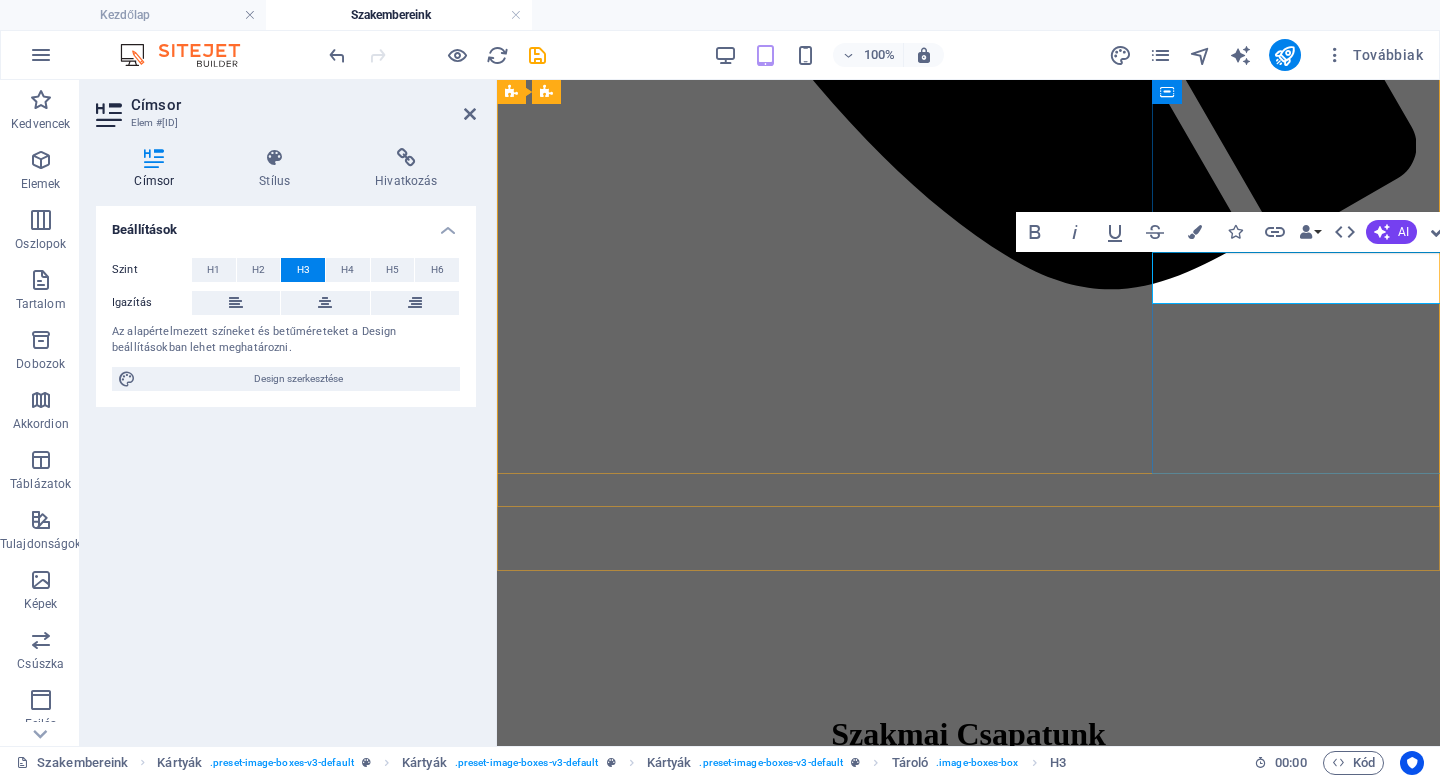 click on "Dr. [LAST] [FIRST]" at bounding box center [968, 23830] 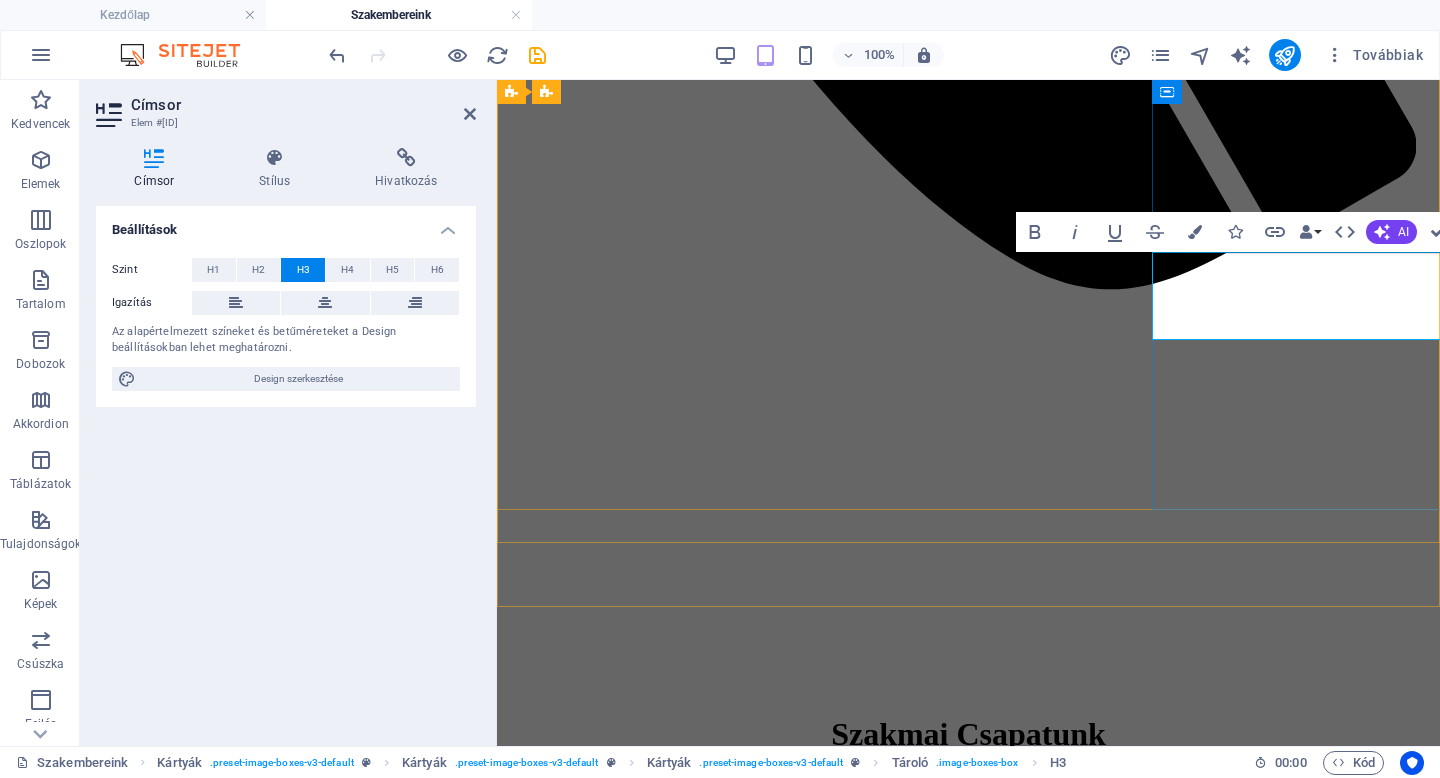 type 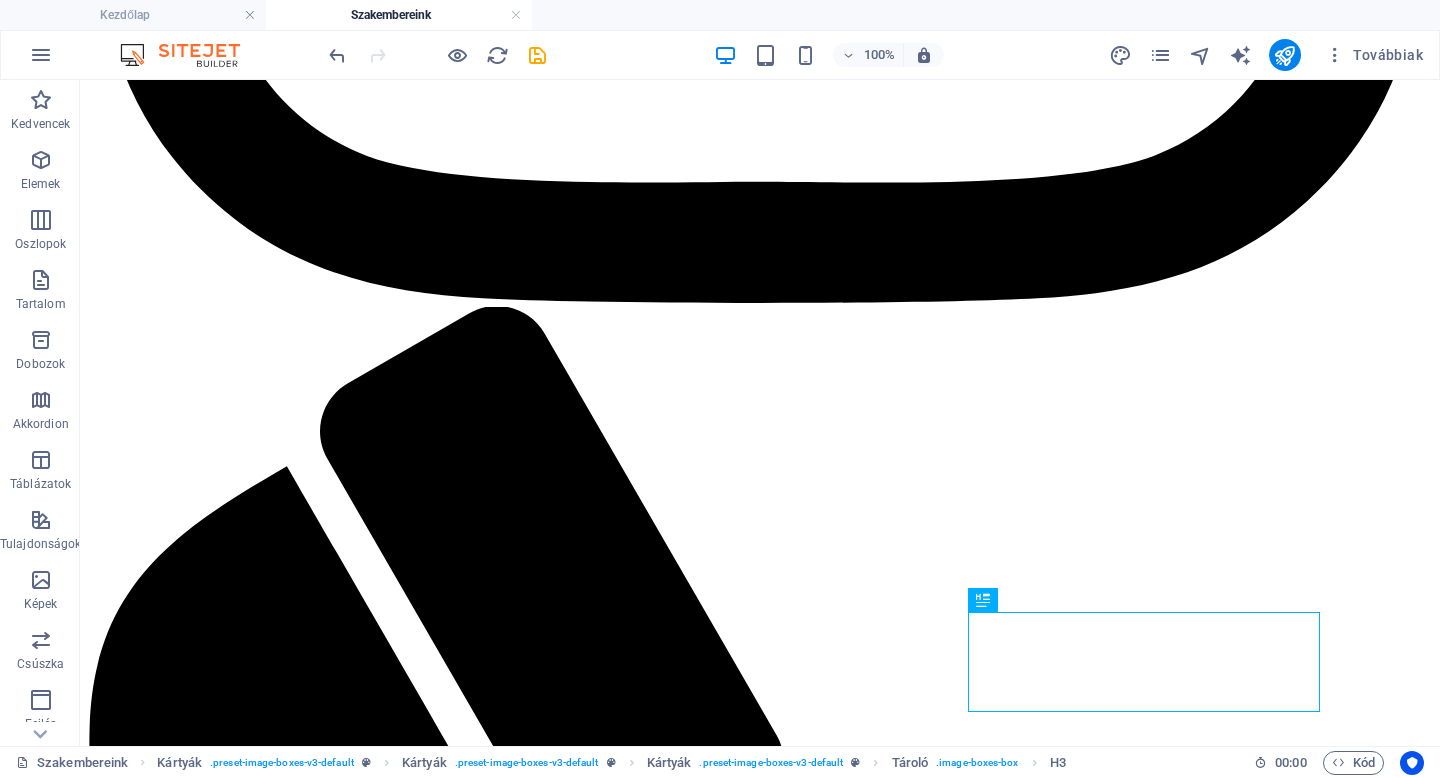 scroll, scrollTop: 3996, scrollLeft: 0, axis: vertical 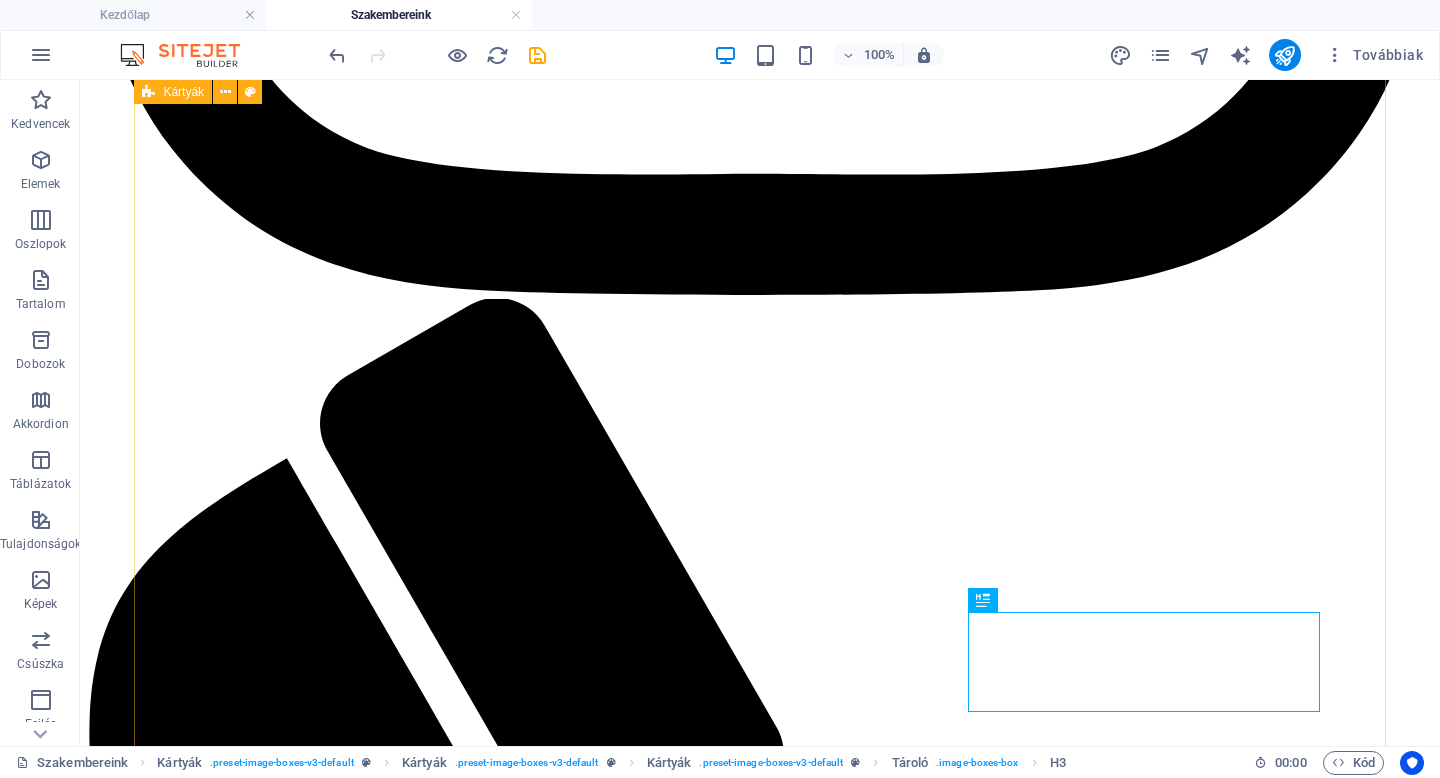 click on "[FIRST]. [LAST] Alapító, Szexuálpszichológiai szakpszichológus Bővebben [FIRST] [LAST] Klinikai gyermek szakpszichológus, pár- és családterapeuta, hipnoterapeuta Bővebben [FIRST] [LAST] Aktív-analitikus szemléletű tanácsadó, okleveles pszichológus, iskolapszichológus, tréner Bővebben [FIRST] [LAST] Okleveles pszichológus Bővebben [FIRST] [LAST] Okleveles pszichológus Bővebben [FIRST] [LAST] Okleveles pszichológus Bővebben [FIRST] [LAST] Szexuálpszichológiai szakpszichológus Bővebben [FIRST] [LAST] Okleveles pszichológus Bővebben [FIRST] [LAST] Okleveles pszichológus,  Autogén tréning gyakorlatvezető, képzésben lévő pár- és családterapeuta Bővebben [FIRST] [LAST] Gyermek-és ifjúsági klinikai és mentálhigiéniai szakpszichológus,  Pár-és családterapeuta Bővebben [FIRST] [LAST] Mentálhigiénés szakember,  Képzésben lévő pár- és családterapeuta Bővebben [FIRST] [LAST] [FIRST] [LAST] Okleveles pszichológus Bővebben Bővebben" at bounding box center [760, 18870] 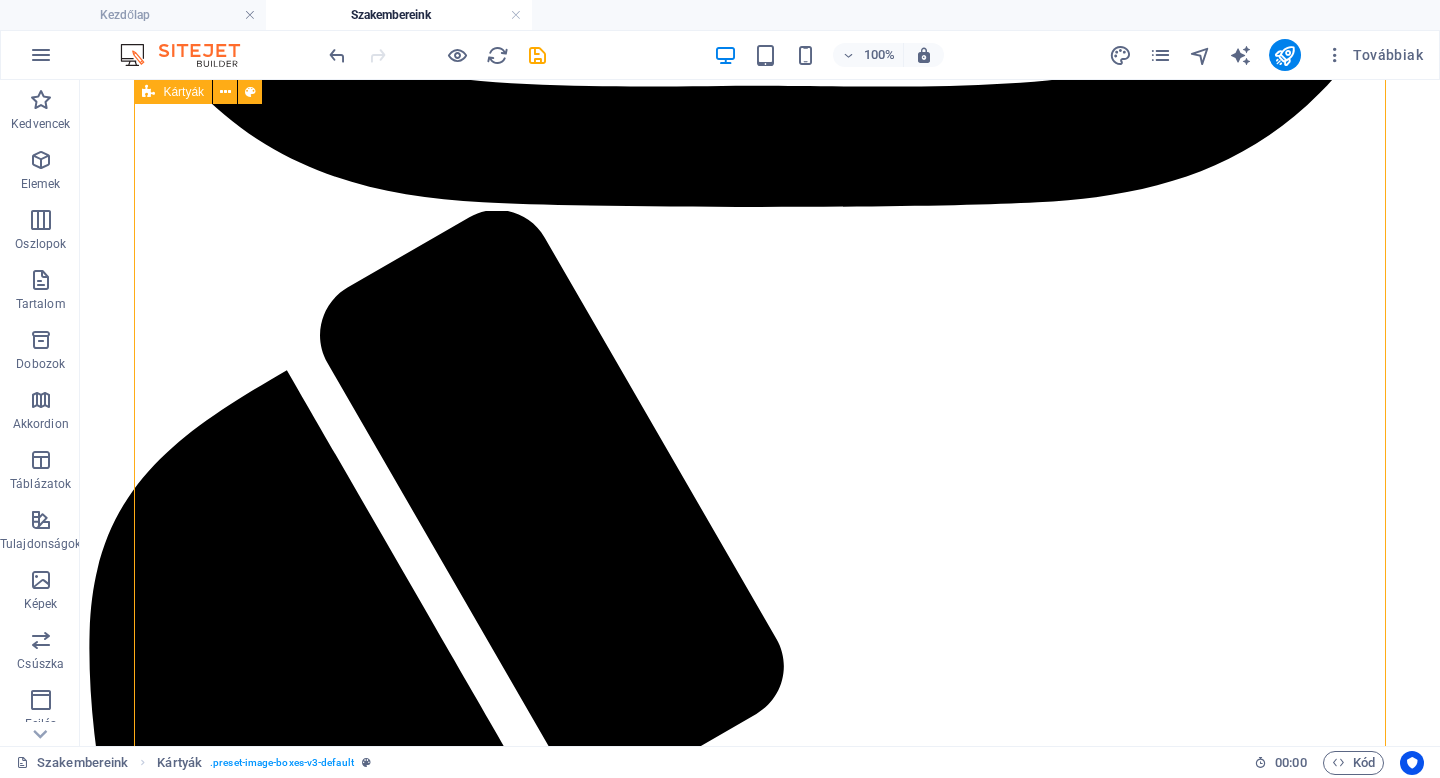 scroll, scrollTop: 4085, scrollLeft: 0, axis: vertical 